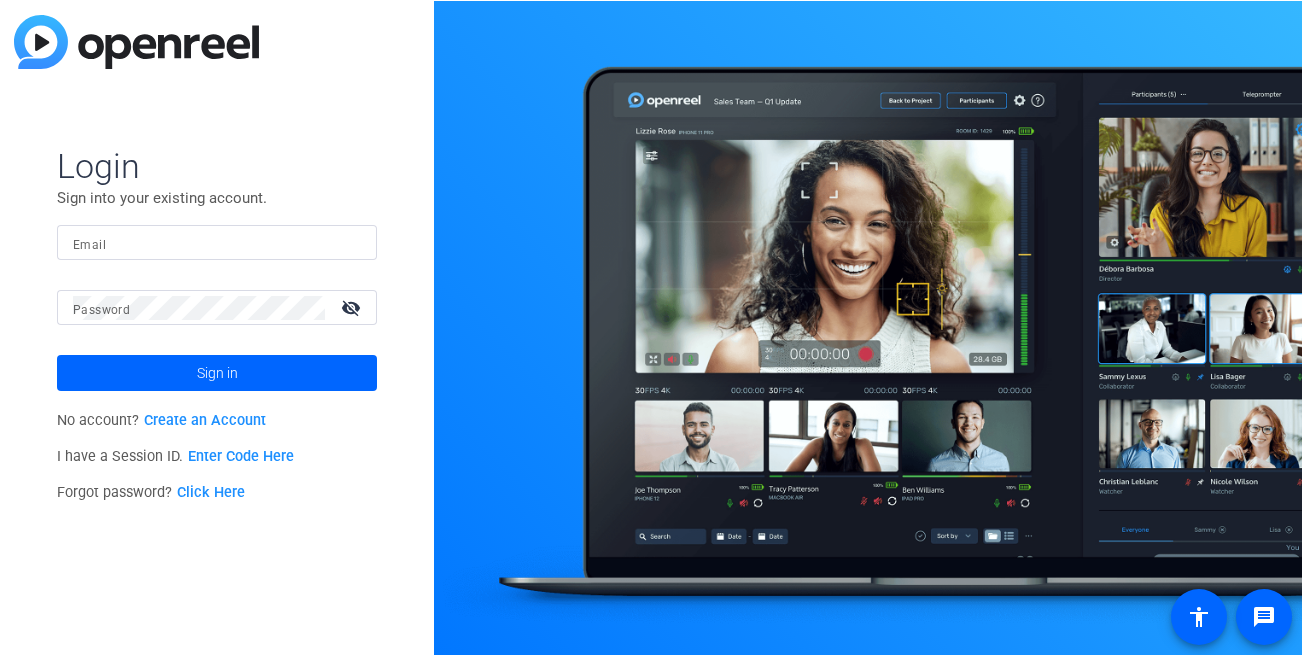 scroll, scrollTop: 0, scrollLeft: 0, axis: both 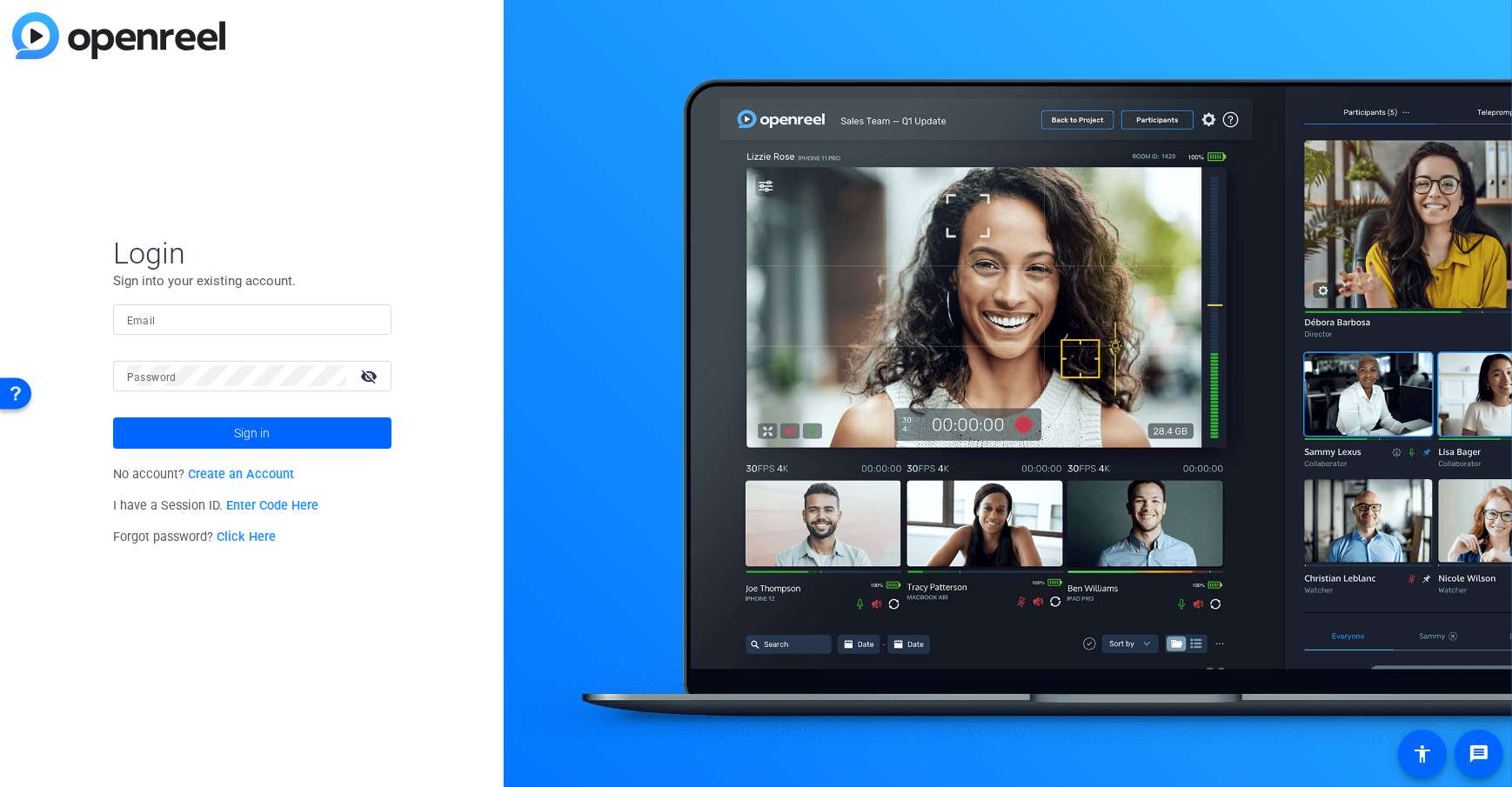 click on "Email" at bounding box center [252, 319] 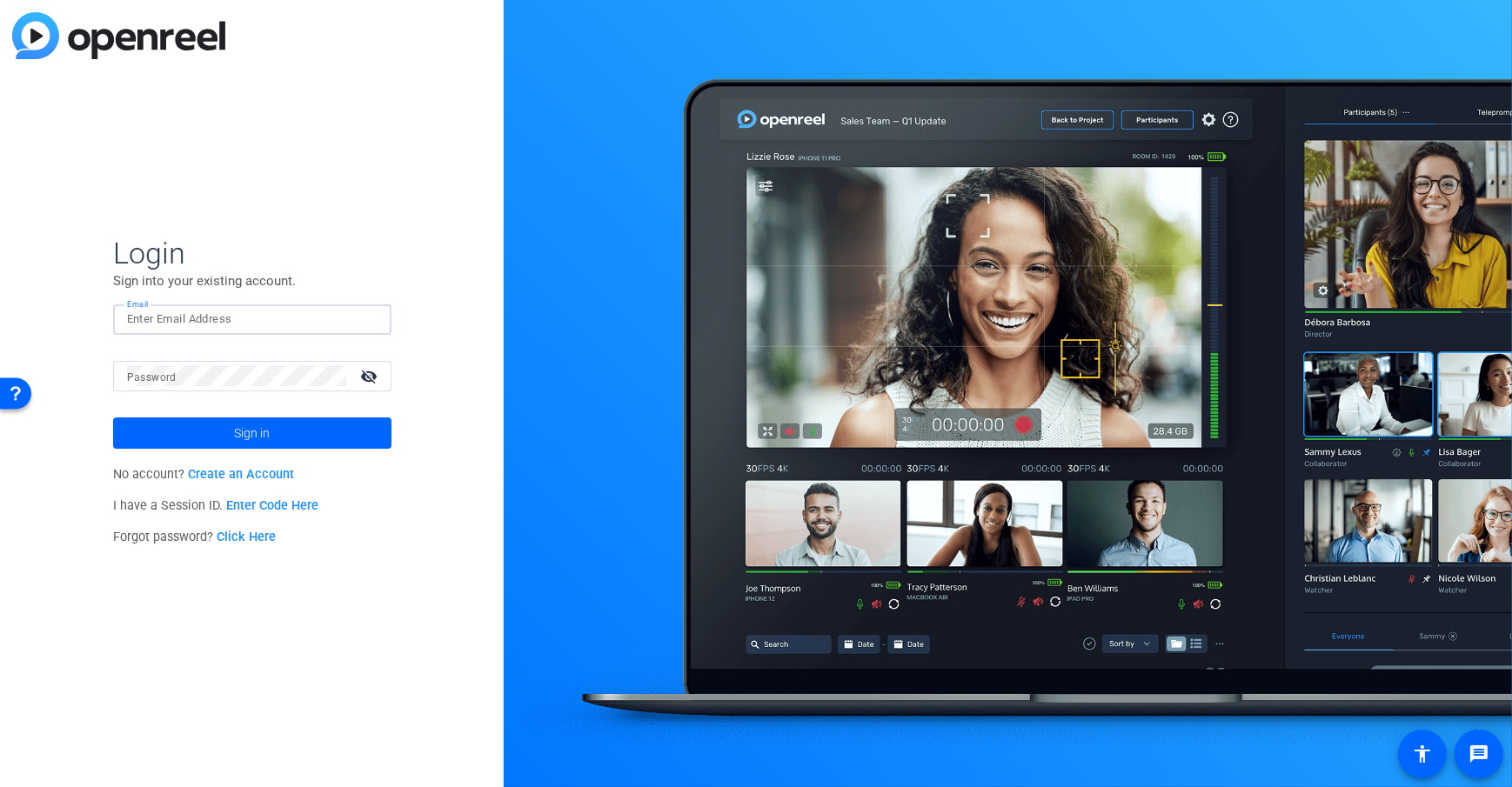 type on "[EMAIL_ADDRESS][DOMAIN_NAME]" 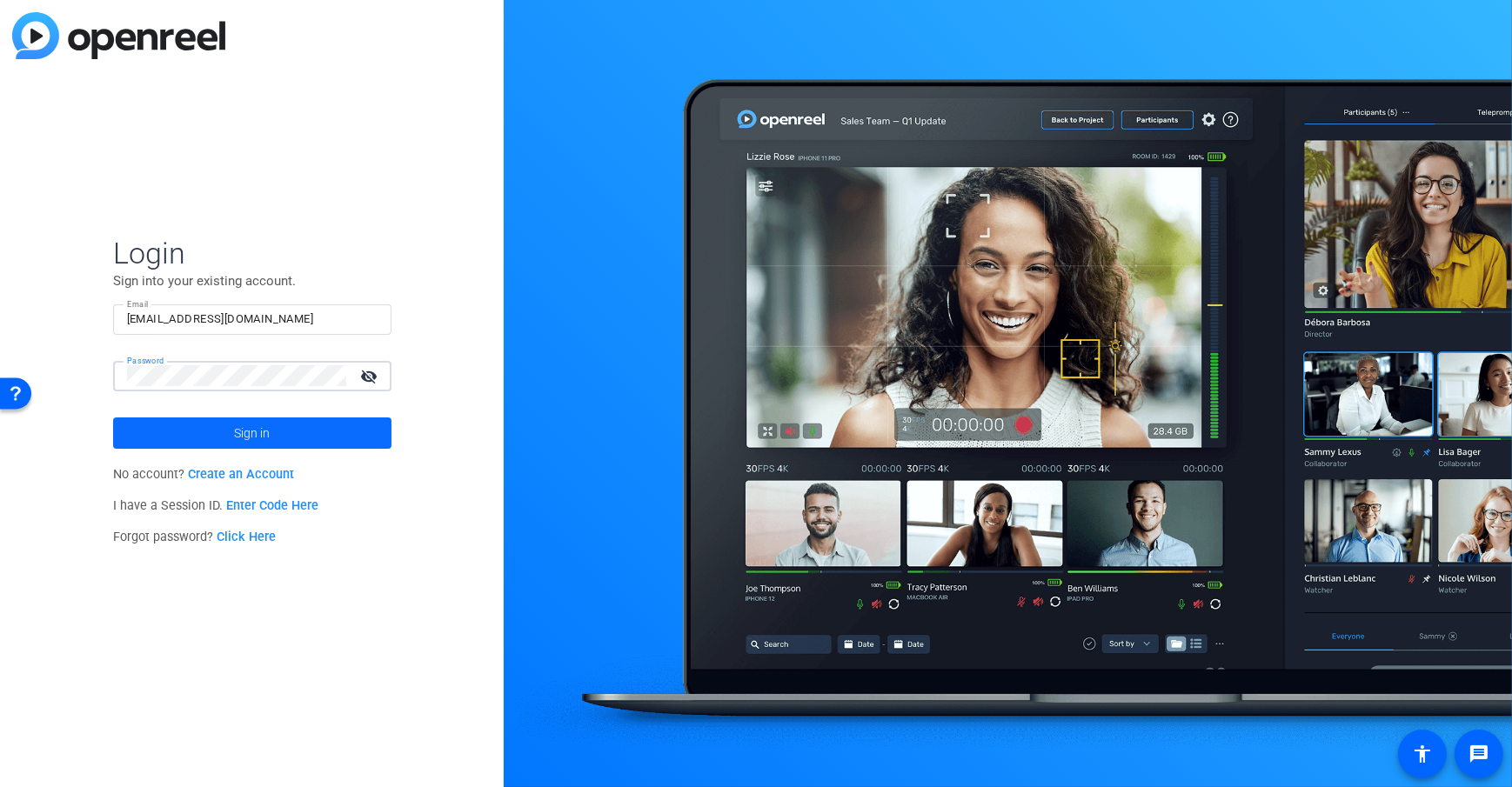 click 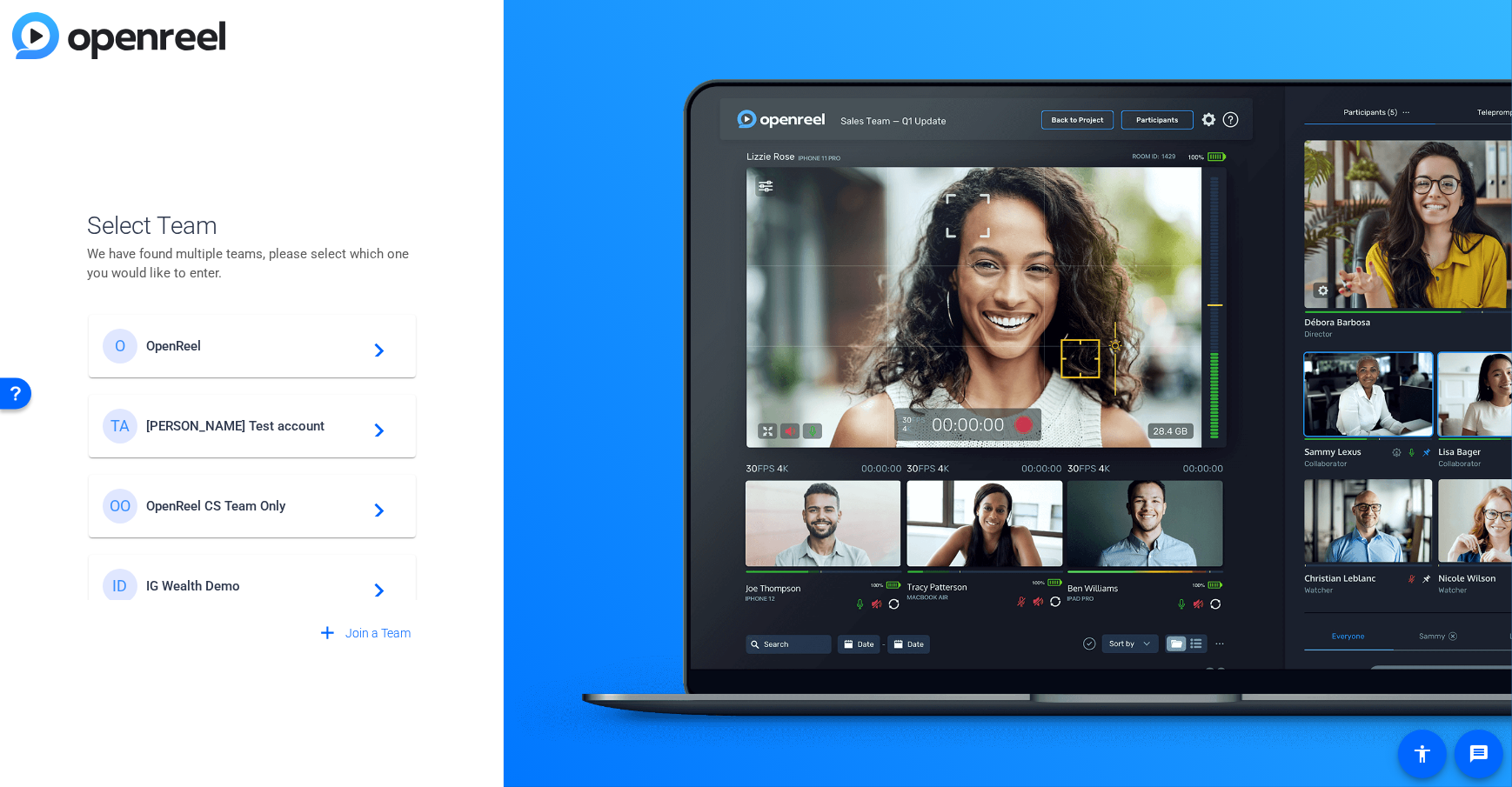 click on "Select Team  We have found multiple teams, please select which one you would like to enter.  O OpenReel  navigate_next  TA [PERSON_NAME] Test account  navigate_next  OO OpenReel CS Team Only  navigate_next  ID IG Wealth Demo  navigate_next  add  Join a Team" 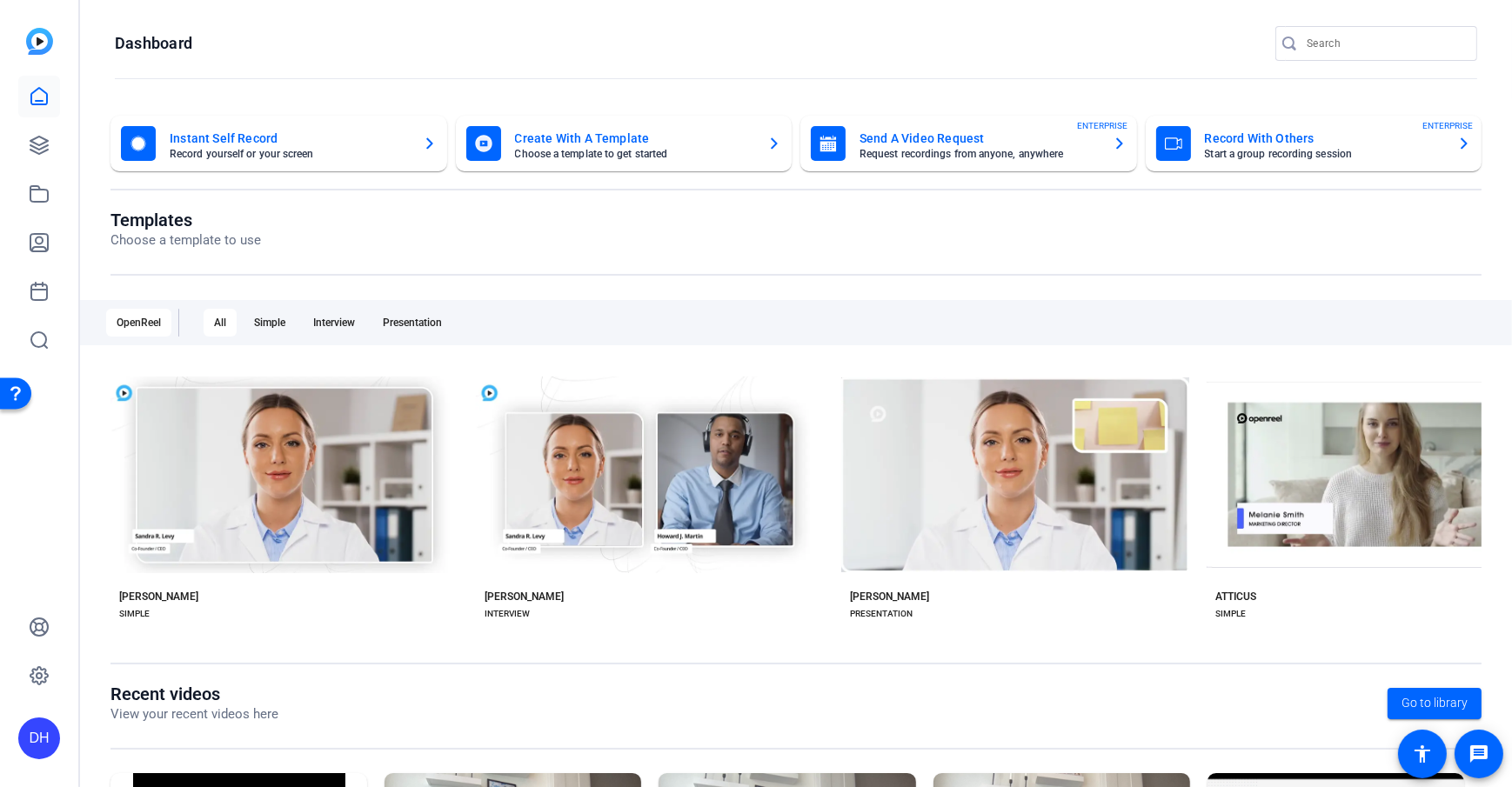 click on "DH" 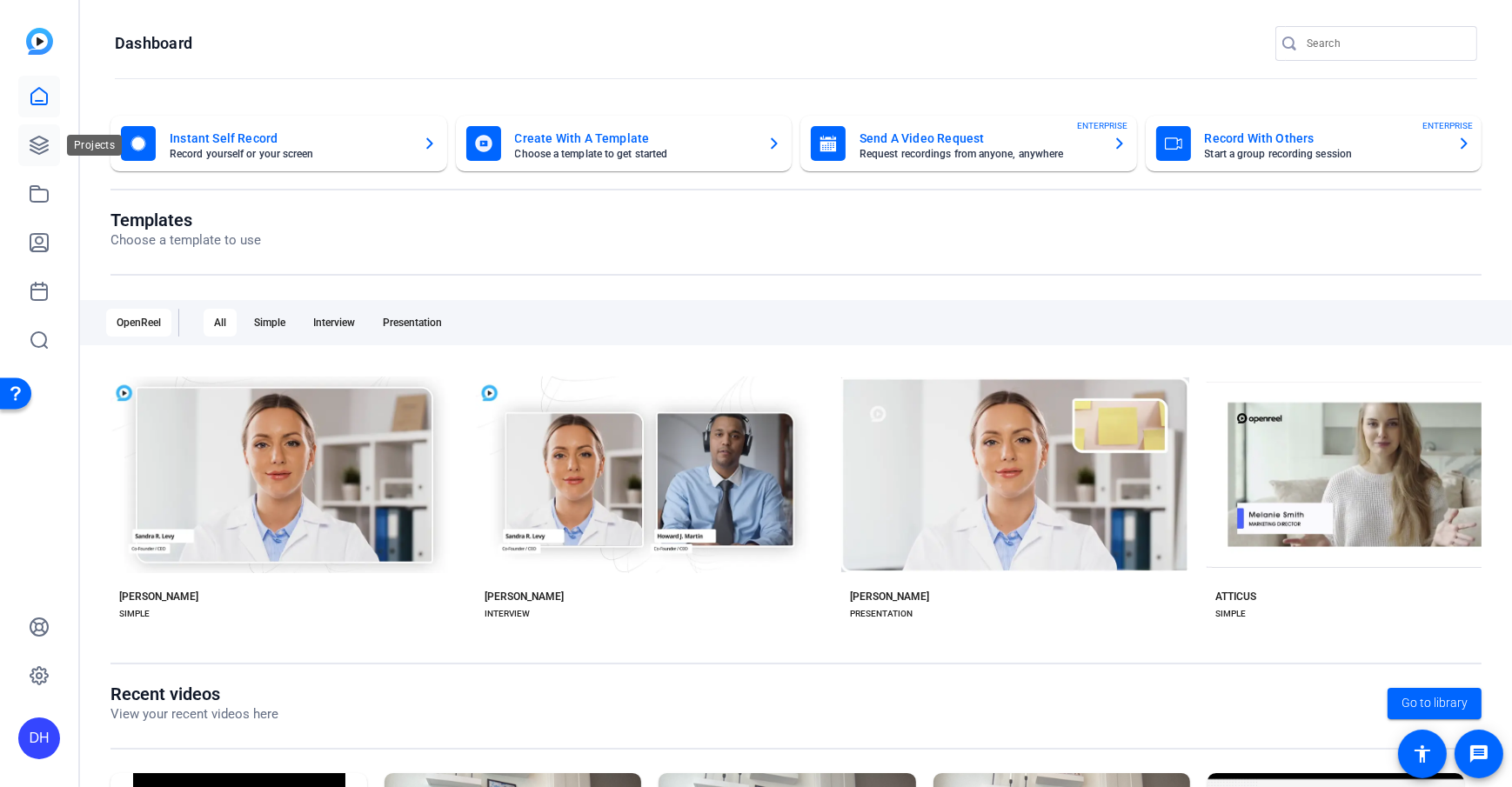 click 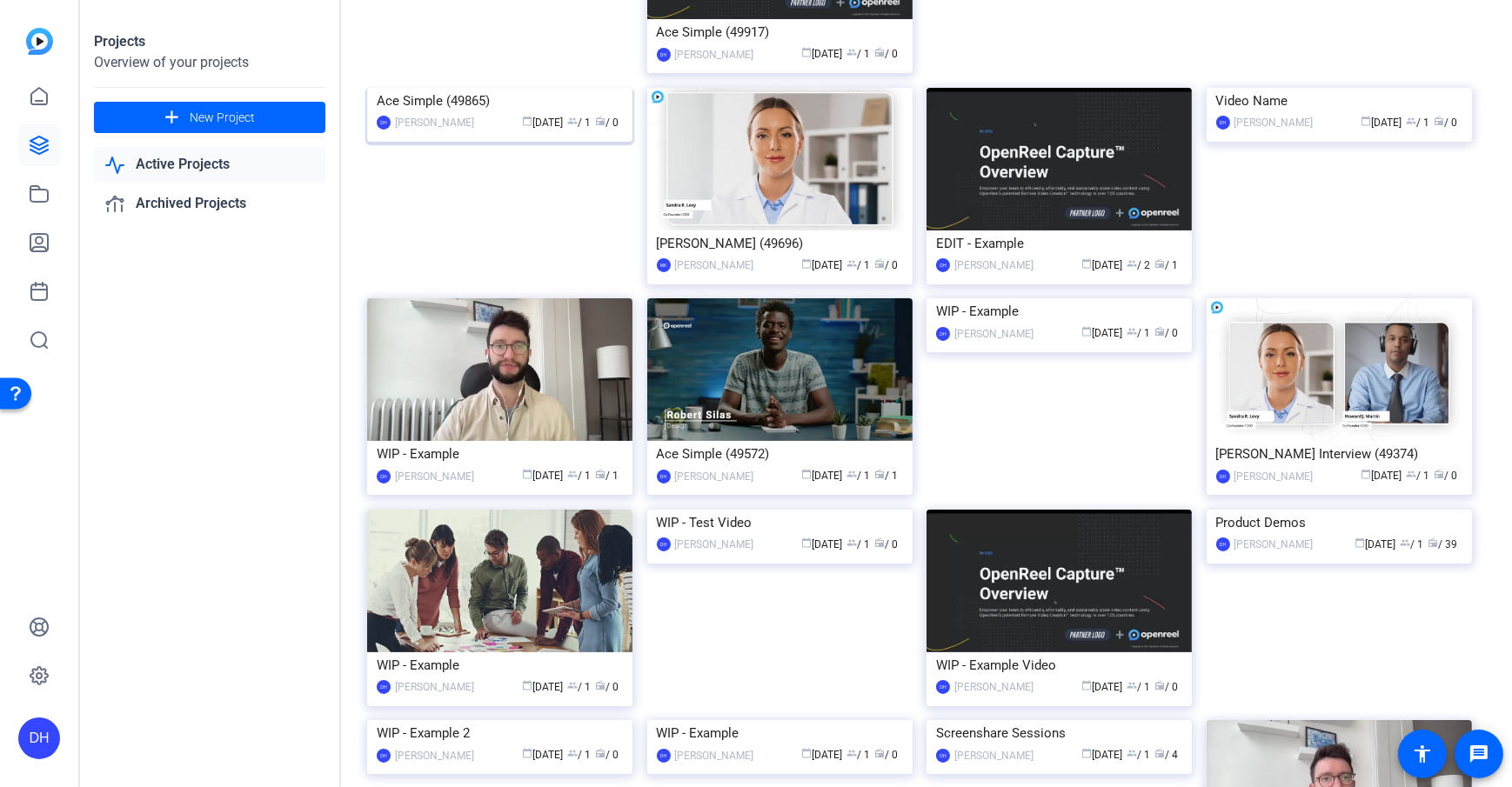 scroll, scrollTop: 322, scrollLeft: 0, axis: vertical 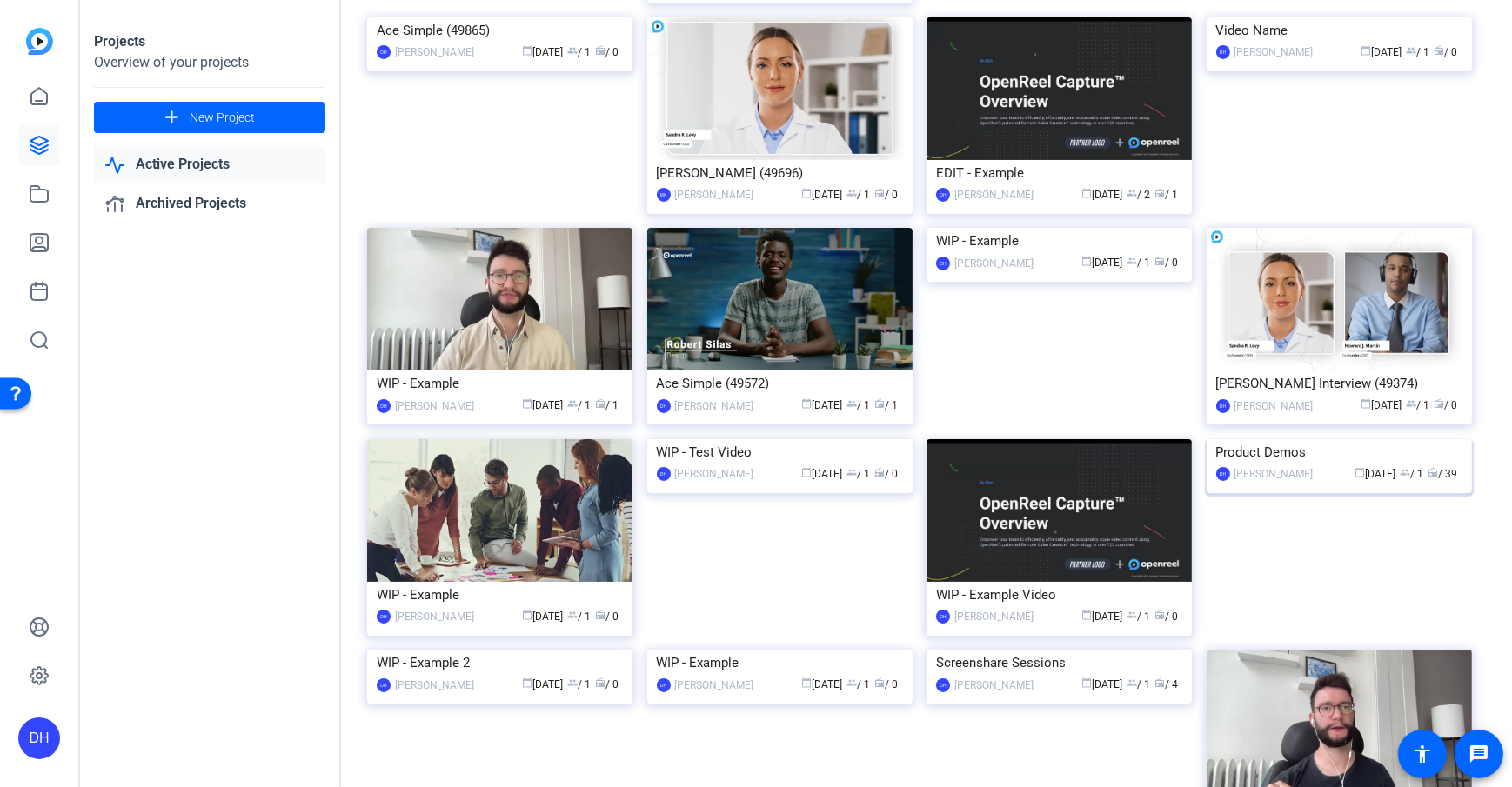 click on "[PERSON_NAME]" 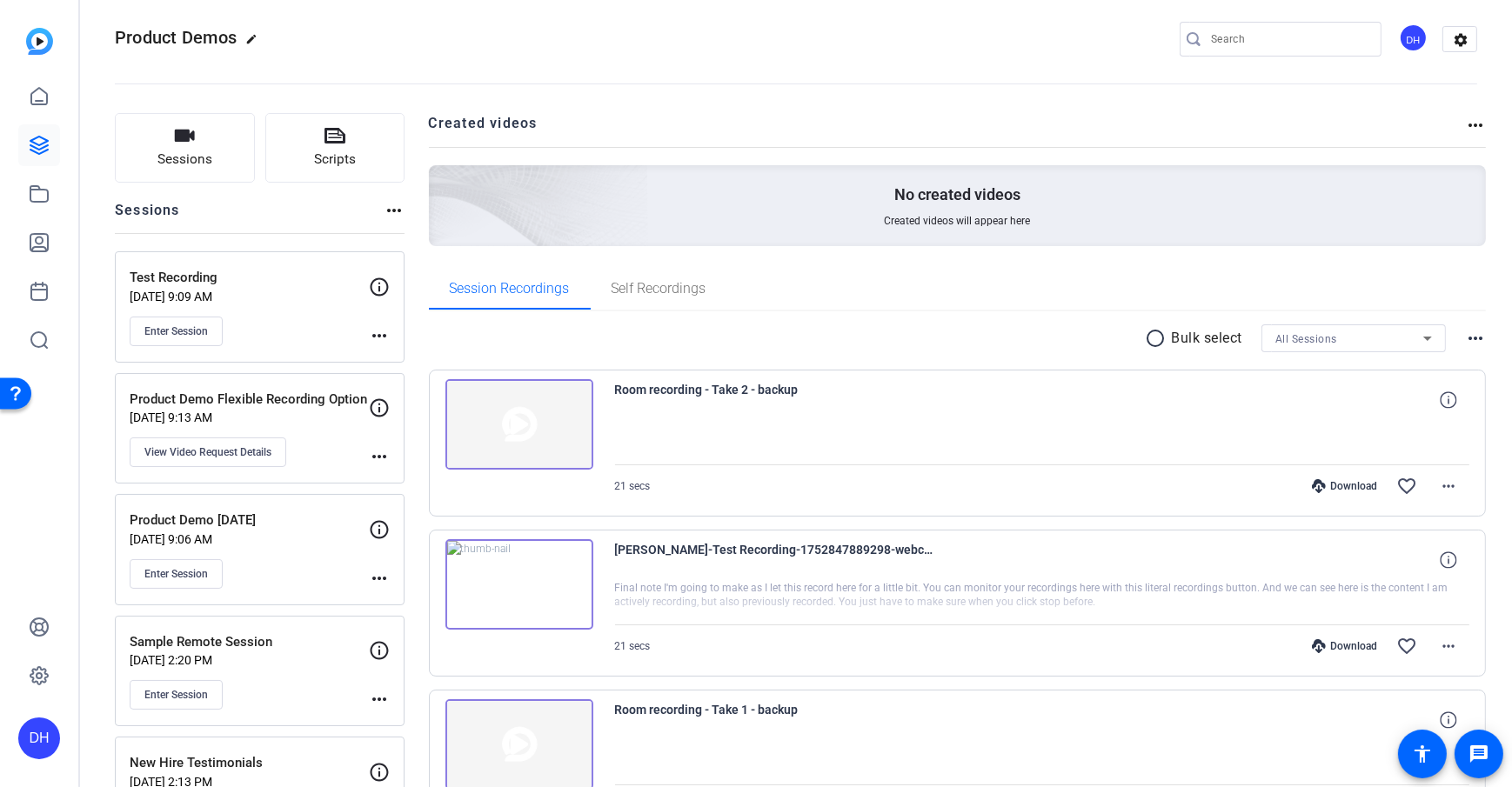 scroll, scrollTop: 0, scrollLeft: 0, axis: both 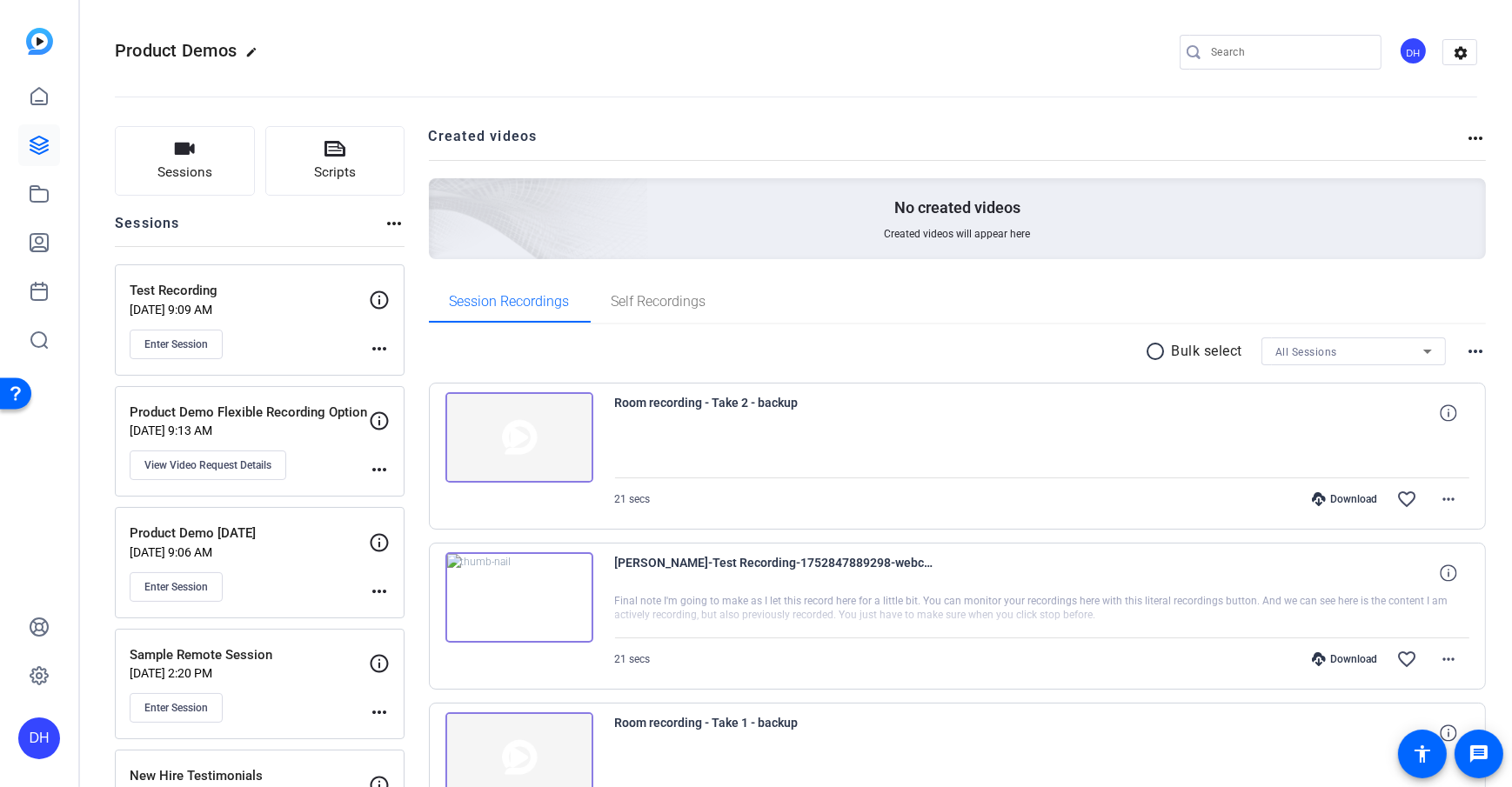 click on "Sessions
Scripts  Sessions more_horiz  Test Recording   [DATE] 9:09 AM  Enter Session
more_horiz  Product Demo Flexible Recording Option   [DATE] 9:13 AM  View Video Request Details
more_horiz  Product Demo [DATE] 9:06 AM  Enter Session
more_horiz  Sample Remote Session   [DATE] 2:20 PM  Enter Session
more_horiz  New Hire Testimonials   [DATE] 2:13 PM  View Video Request Details
more_horiz  Interview with [PERSON_NAME]   [DATE] 11:44 AM  Enter Session
more_horiz  Interview with ABC   [DATE] 11:38 AM  Enter Session
more_horiz  New Hire Video   [DATE] 8:18 AM  View Video Request Details
more_horiz  Pro Session   [DATE] 8:28 AM  Enter Session
more_horiz  Self Record Example   [DATE] 8:20 AM  View Video Request Details
more_horiz  Sample   [DATE] 8:09 AM  Enter Session
more_horiz  Capture Pro Session Test   [DATE] 3:14 PM" 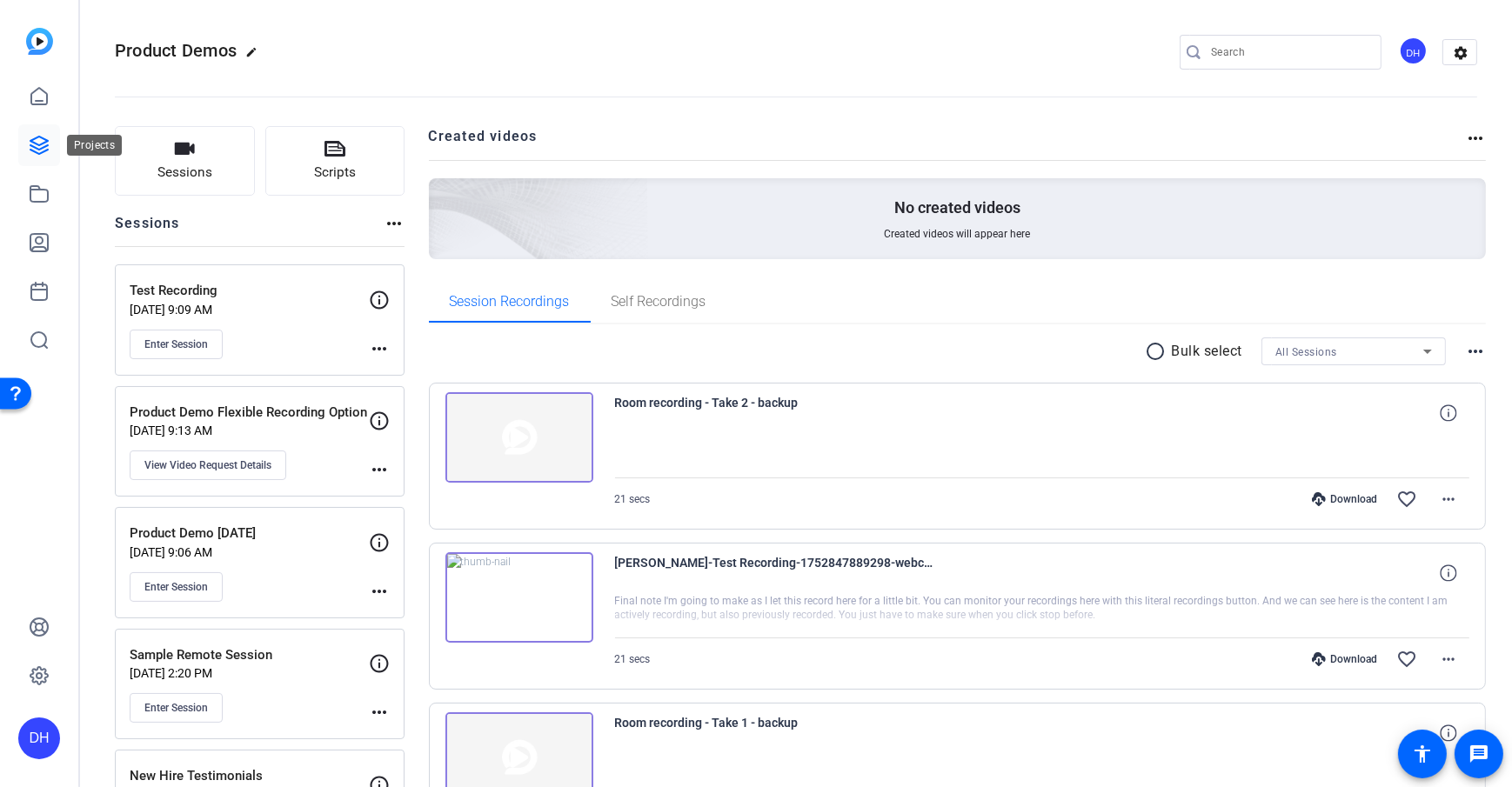 click 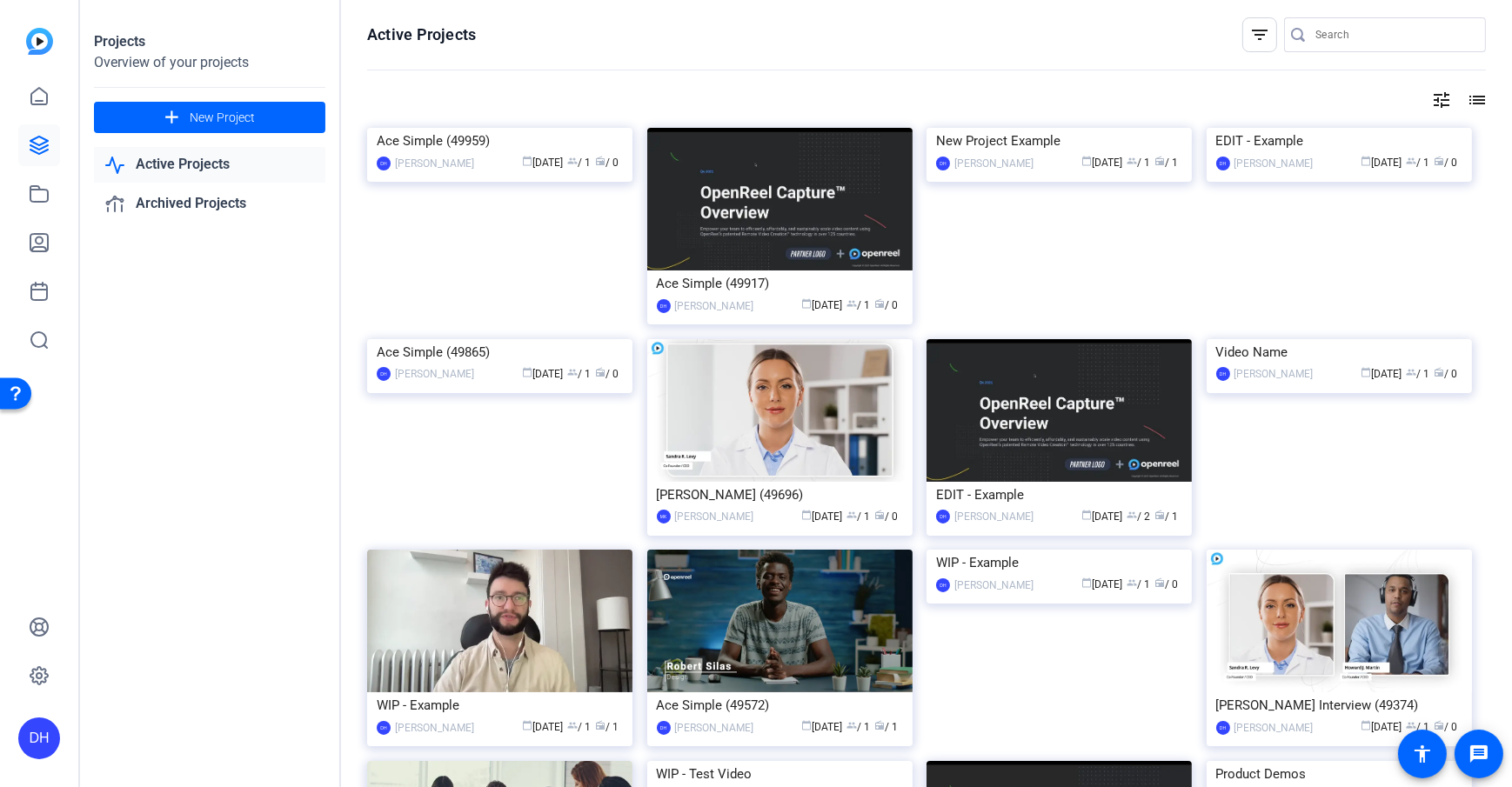 click on "Active Projects  filter_list
tune list Ace Simple (49959)  DH  [PERSON_NAME] calendar_today  [DATE]  group  / 1  radio  / 0  Ace Simple (49917)  DH  [PERSON_NAME] calendar_today  [DATE]  group  / 1  radio  / 0  New Project Example  DH  [PERSON_NAME] calendar_today  [DATE]  group  / 1  radio  / 1  EDIT - Example  DH  [PERSON_NAME] calendar_today  [DATE]  group  / 1  radio  / 0  Ace Simple (49865)  DH  [PERSON_NAME] calendar_today  [DATE]  group  / 1  radio  / 0  Matti Simple (49696)  MK  [PERSON_NAME] calendar_today  [DATE]  group  / 1  radio  / 0  EDIT - Example  DH  [PERSON_NAME] calendar_today  [DATE]  group  / 2  radio  / 1  Video Name  DH  [PERSON_NAME] calendar_today  [DATE]  group  / 1  radio  / 0  WIP - Example  DH  [PERSON_NAME] calendar_today  [DATE]  group  / 1  radio  / 1  Ace Simple (49572)  DH  [PERSON_NAME] calendar_today  [DATE]  group  / 1  radio  / 1  WIP - Example  DH  [PERSON_NAME] calendar_today  [DATE]  group  / 1  radio  / 0  [PERSON_NAME] Interview (49374)  DH" 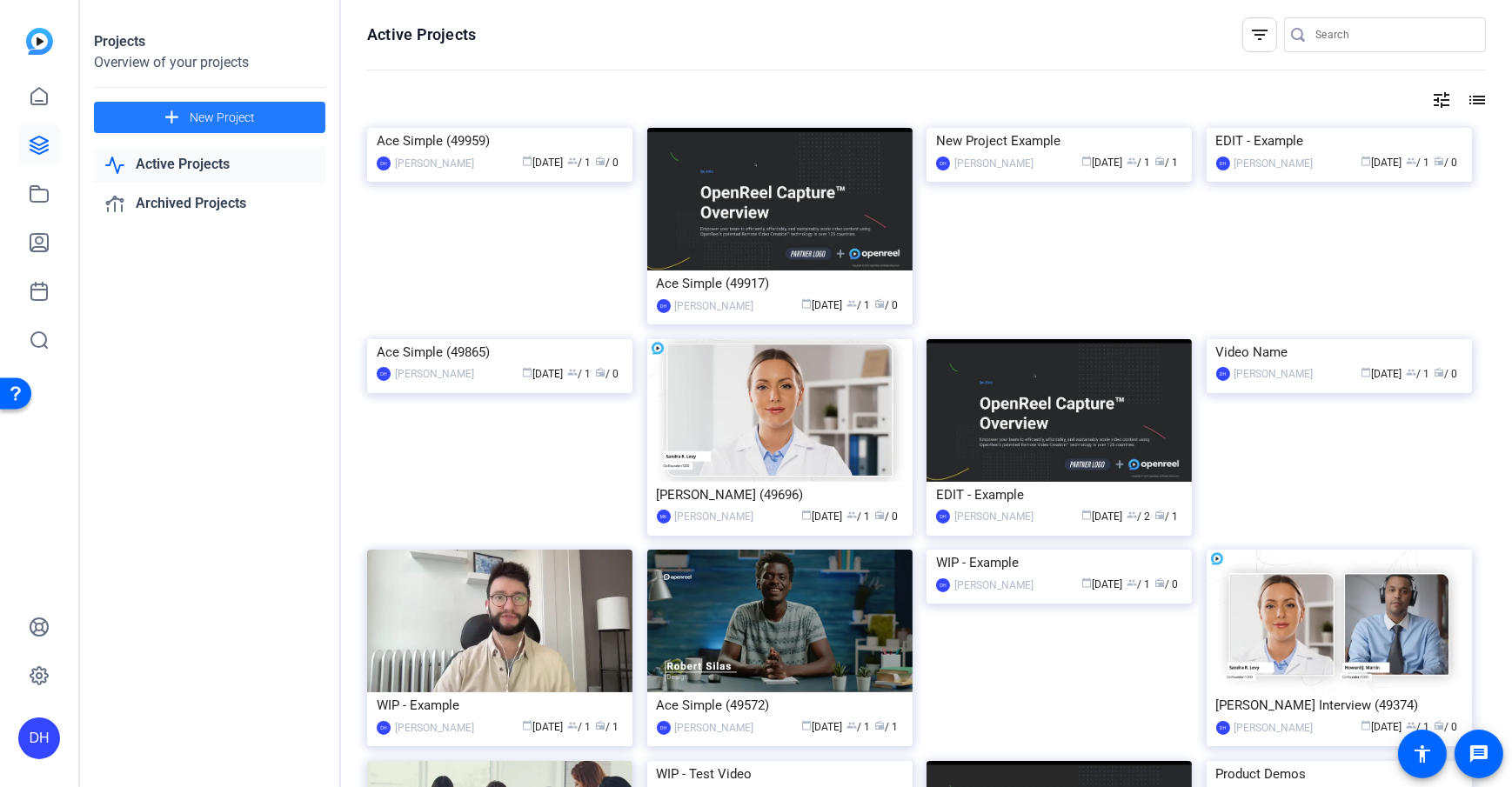 click 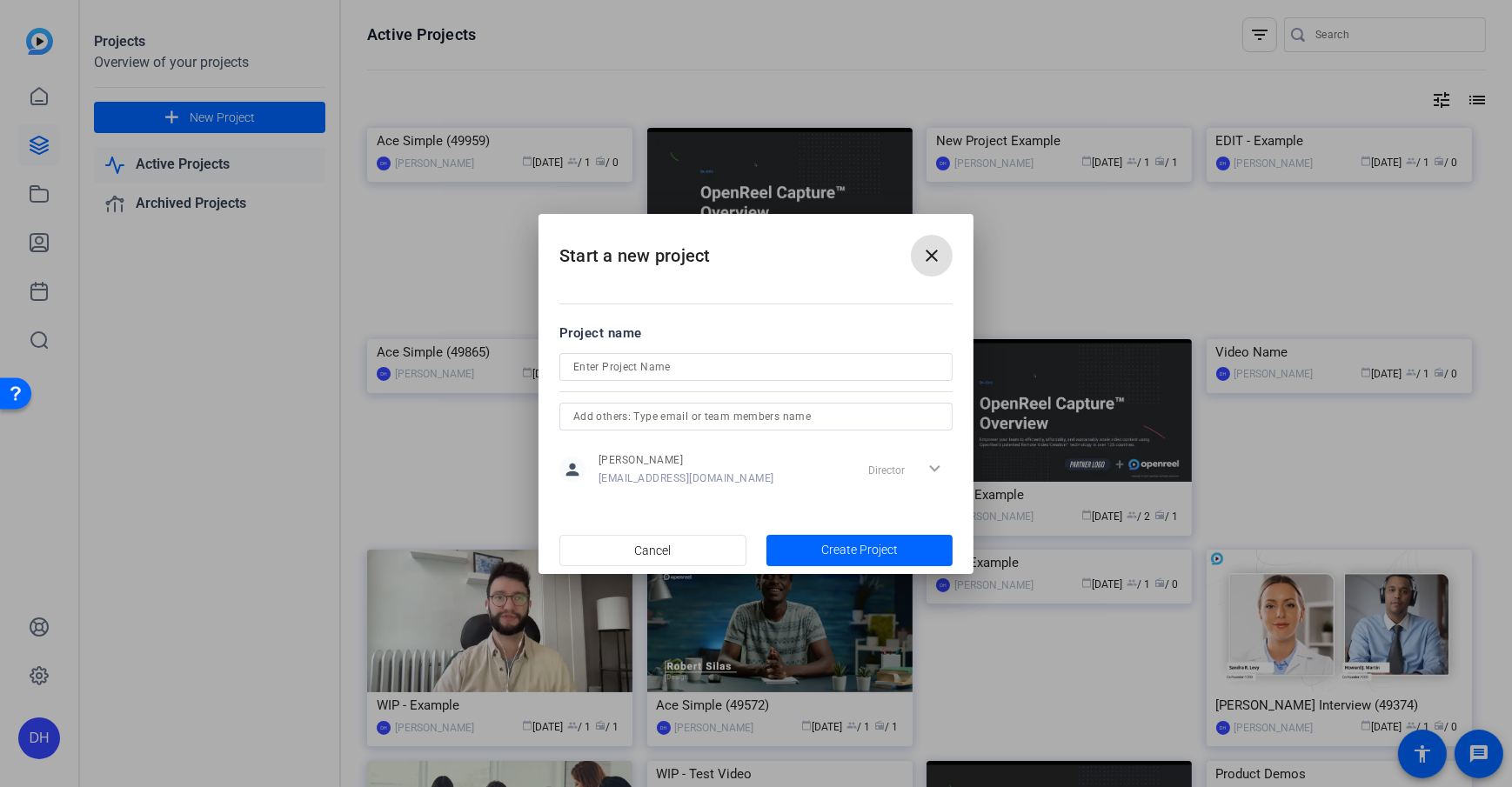 click at bounding box center (756, 367) 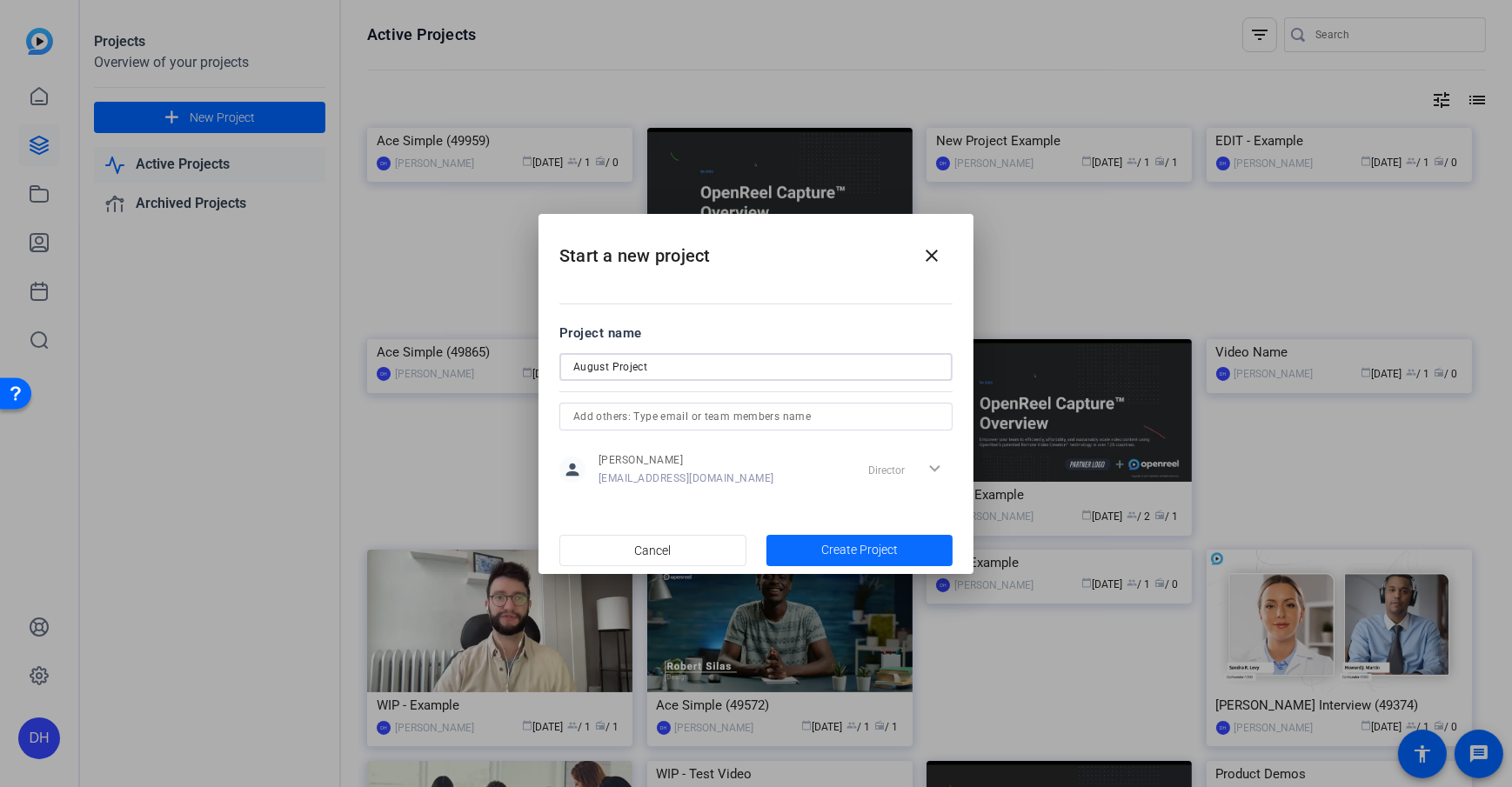 type on "August Project" 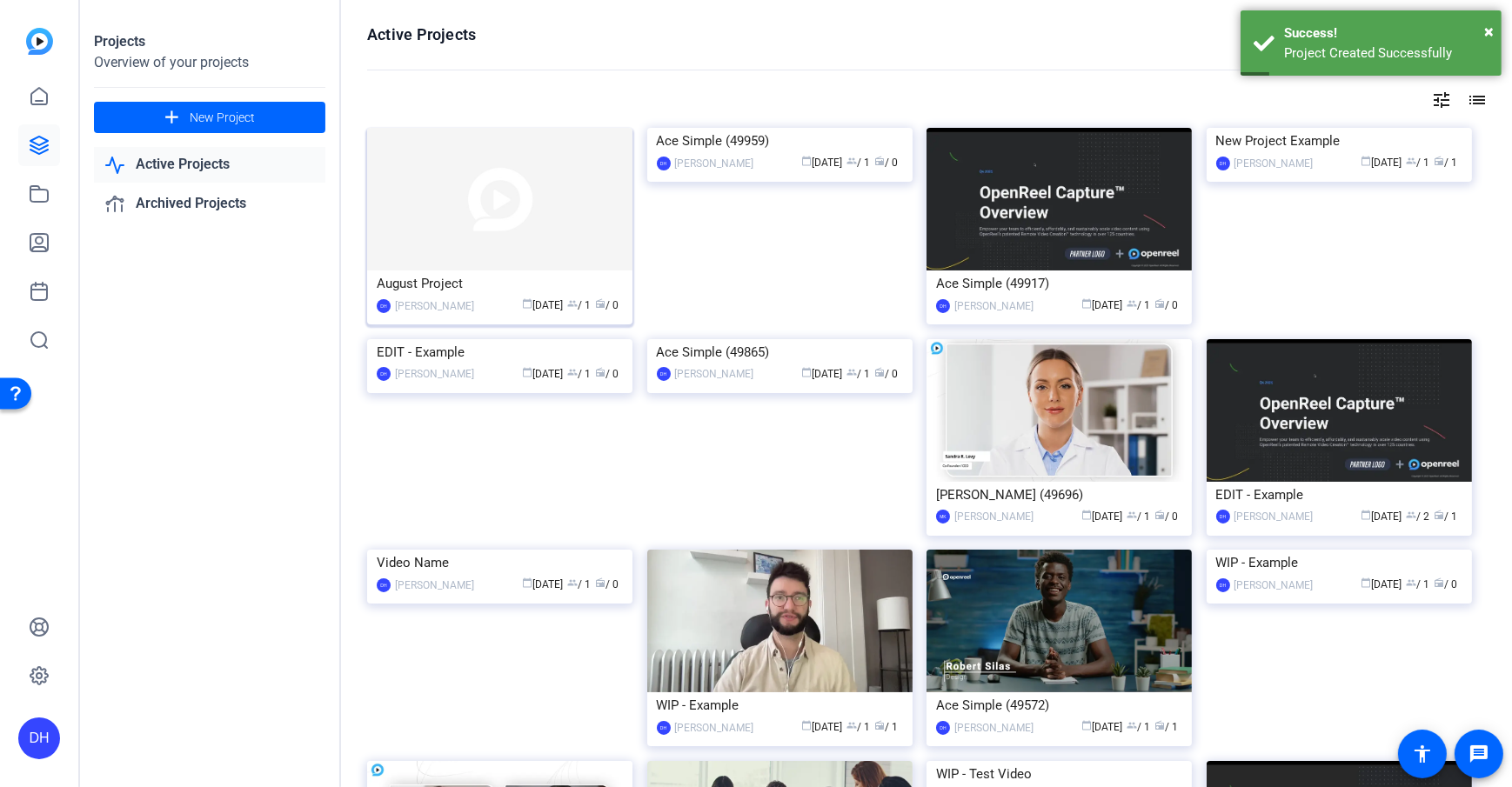 click 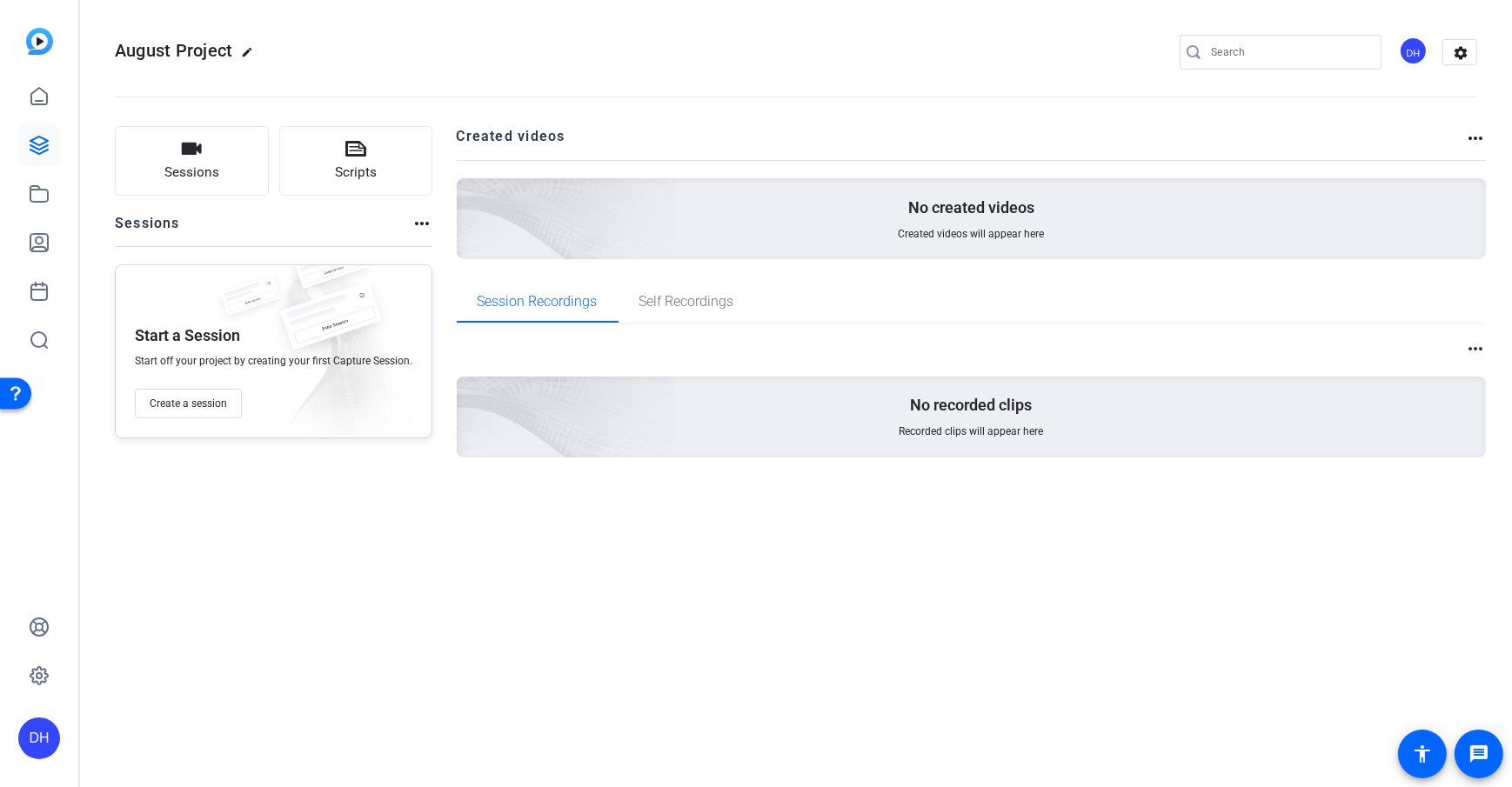click on "Sessions
Scripts  Sessions more_horiz Start a Session Start off your project by creating your first Capture Session. Create a session Created videos more_horiz No created videos Created videos will appear here Session Recordings Self Recordings more_horiz No recorded clips Recorded clips will appear here" 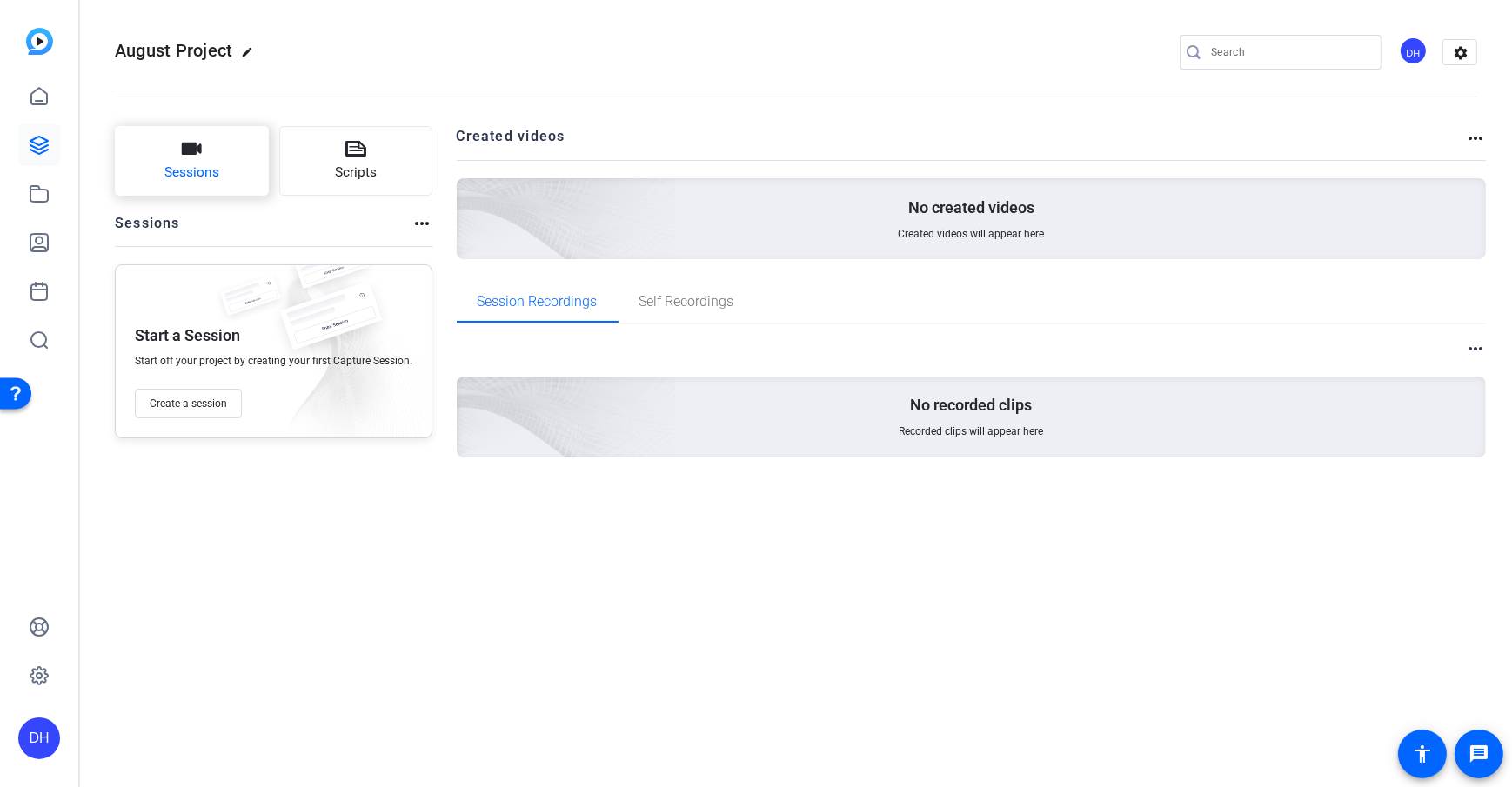 click on "Sessions" 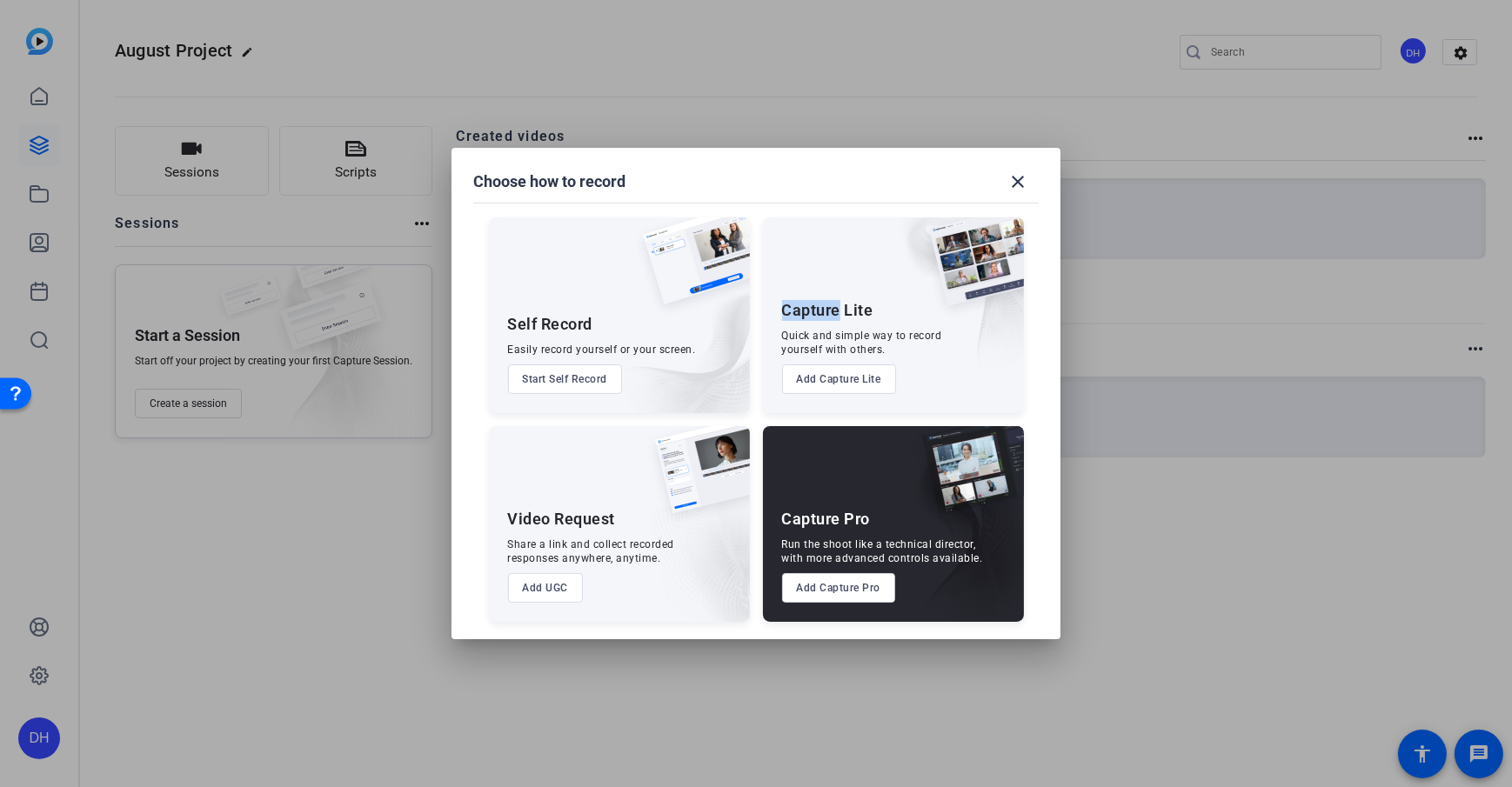 drag, startPoint x: 779, startPoint y: 314, endPoint x: 840, endPoint y: 316, distance: 61.032778 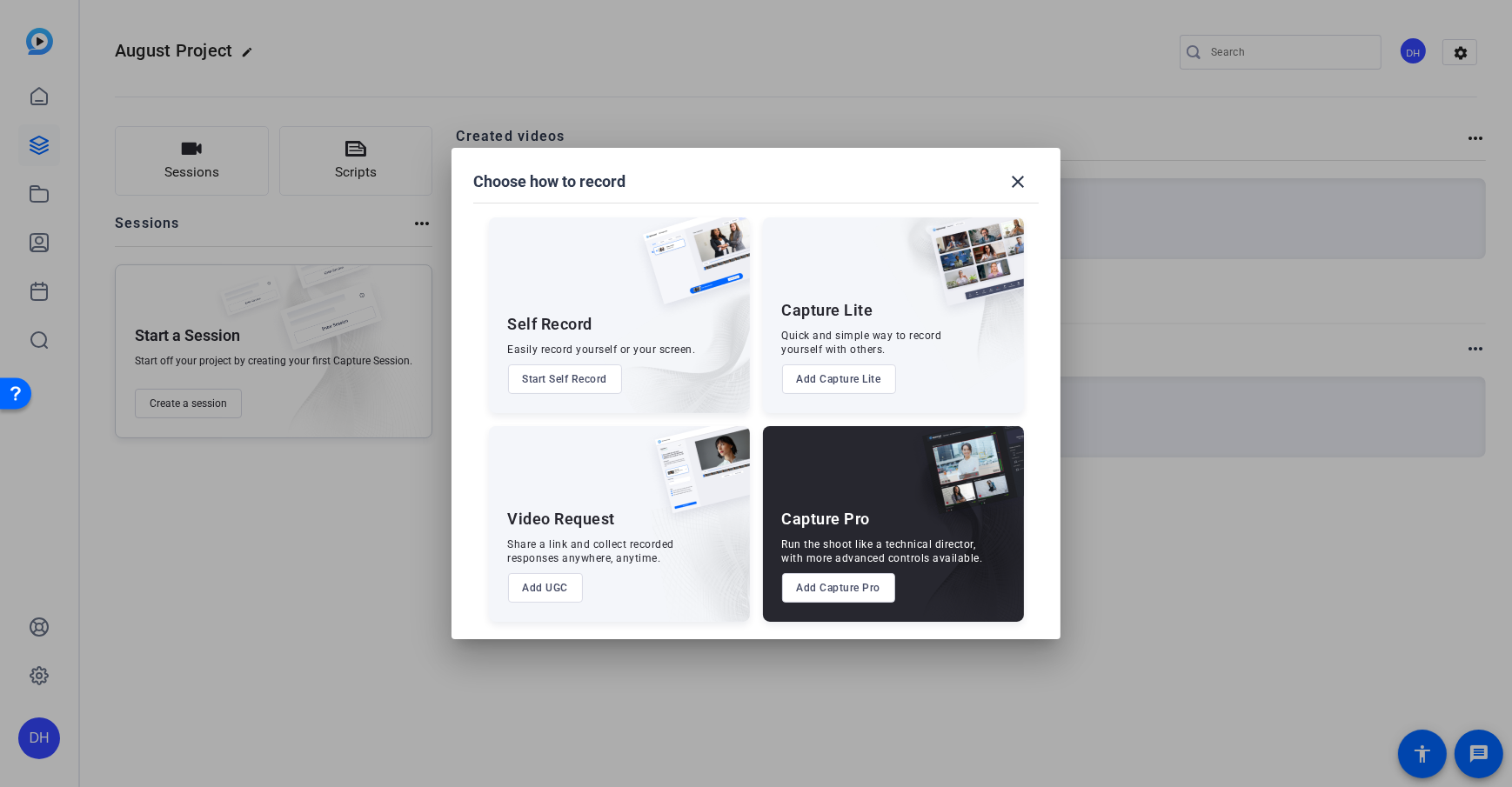 drag, startPoint x: 528, startPoint y: 490, endPoint x: 522, endPoint y: 502, distance: 13.416408 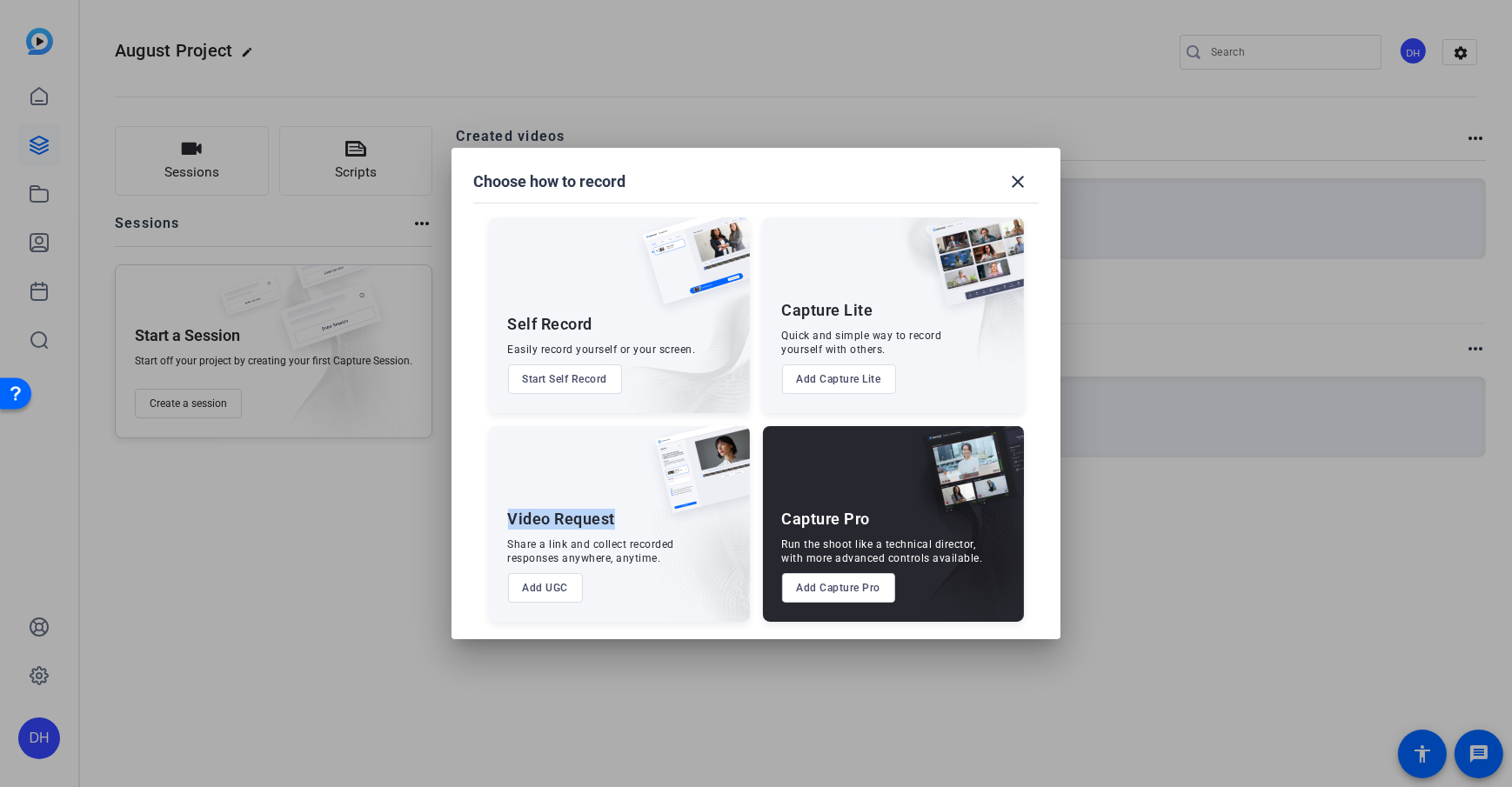 drag, startPoint x: 502, startPoint y: 524, endPoint x: 619, endPoint y: 517, distance: 117.2092 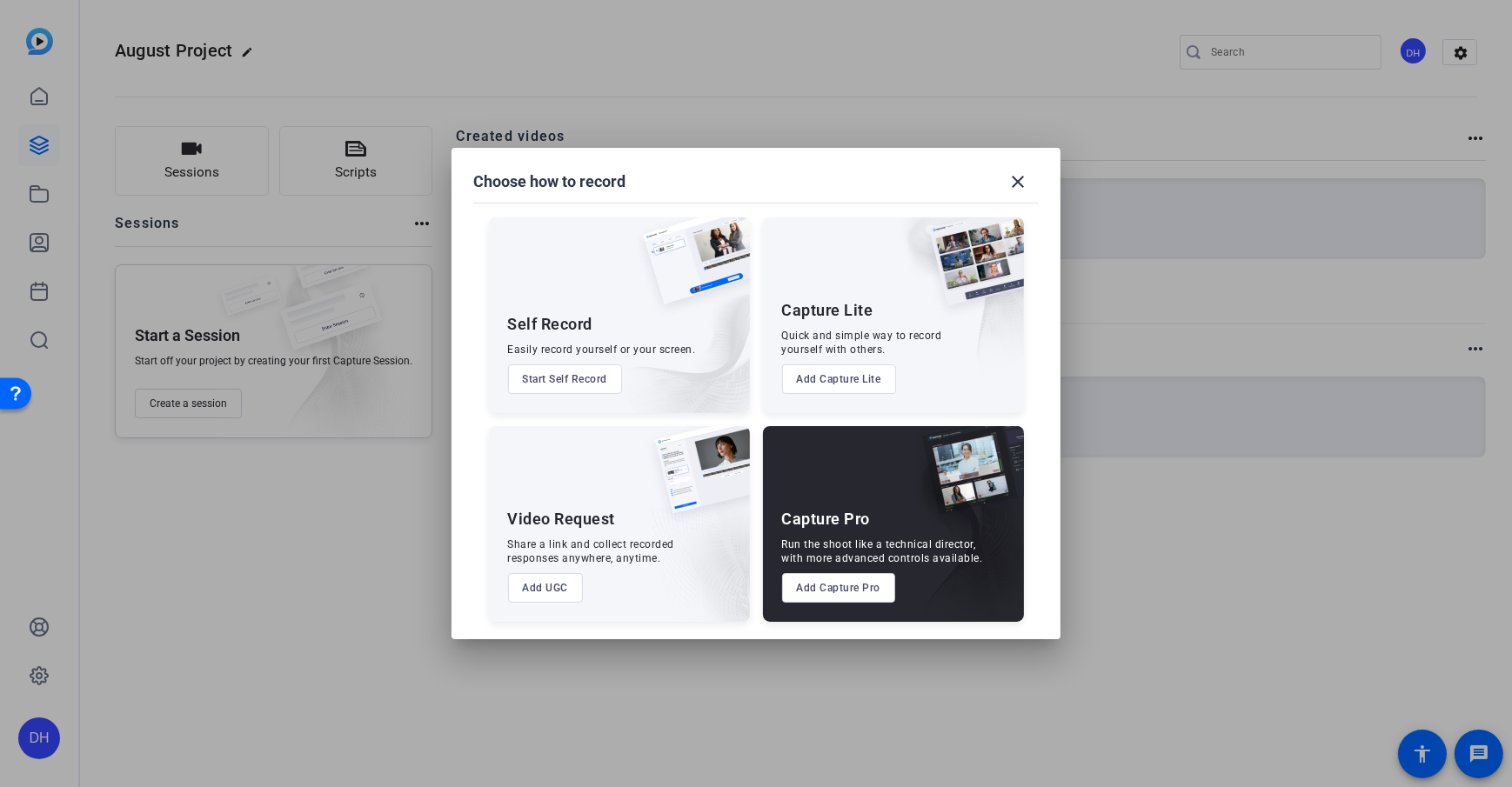 click on "Self Record Easily record yourself or your screen.  Start Self Record  Capture Lite Quick and simple way to record  yourself with others. Add Capture Lite Video Request Share a link and collect recorded  responses anywhere, anytime. Add UGC Capture Pro  Run the shoot like a technical director,  with more advanced controls available.   Add Capture Pro" at bounding box center [756, 410] 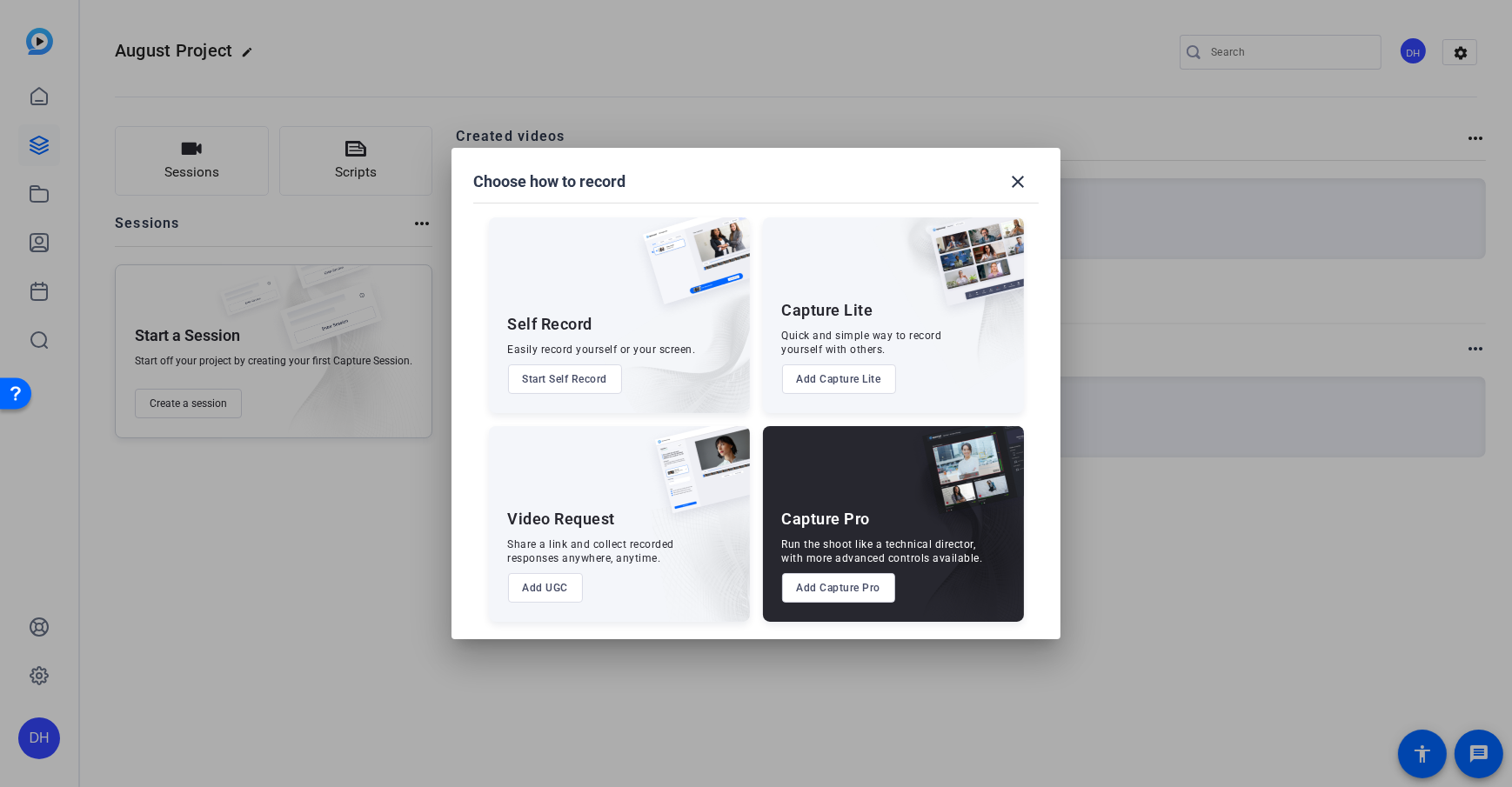 click on "Add Capture Lite" at bounding box center (839, 379) 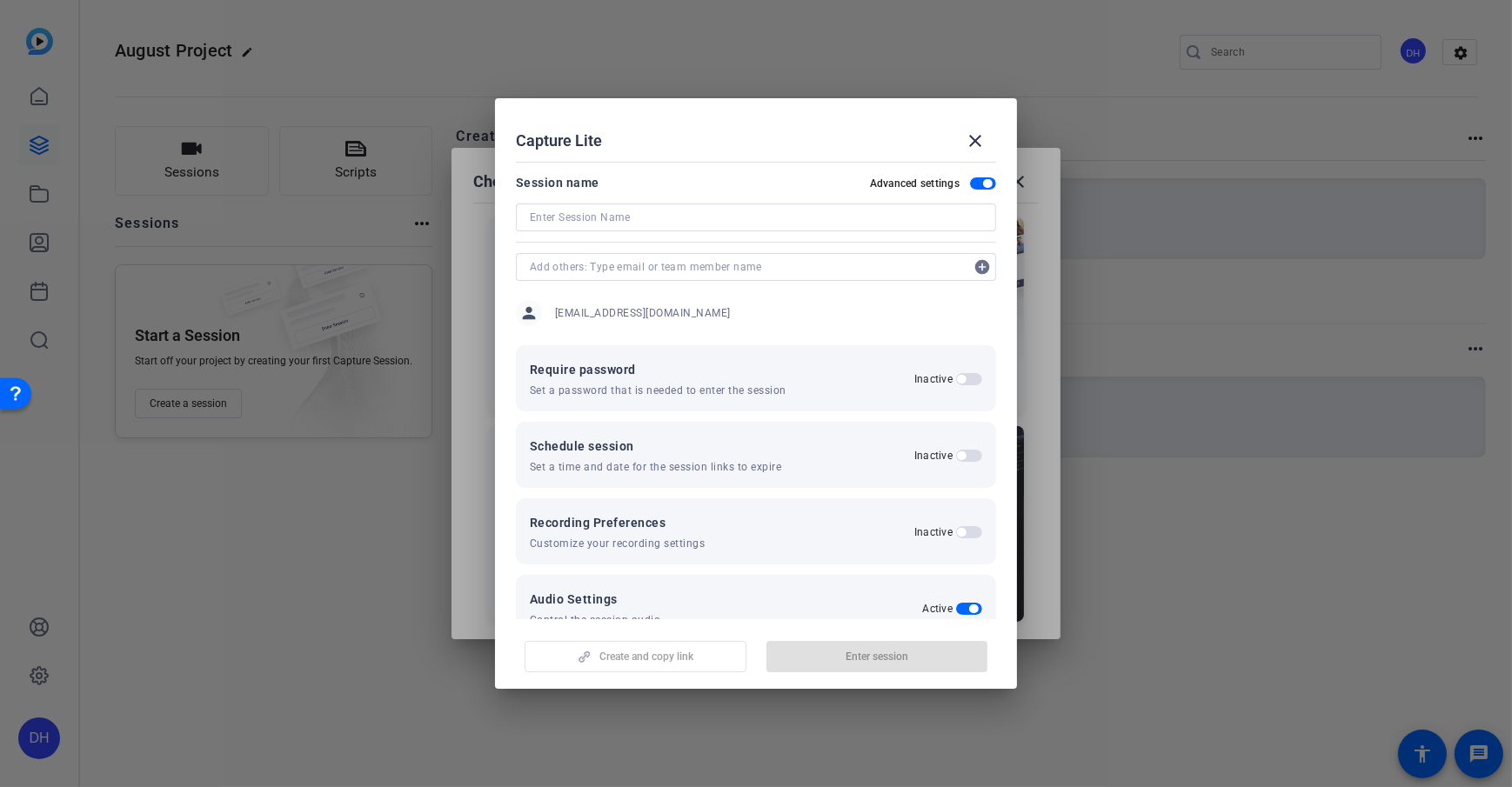 click at bounding box center (987, 183) 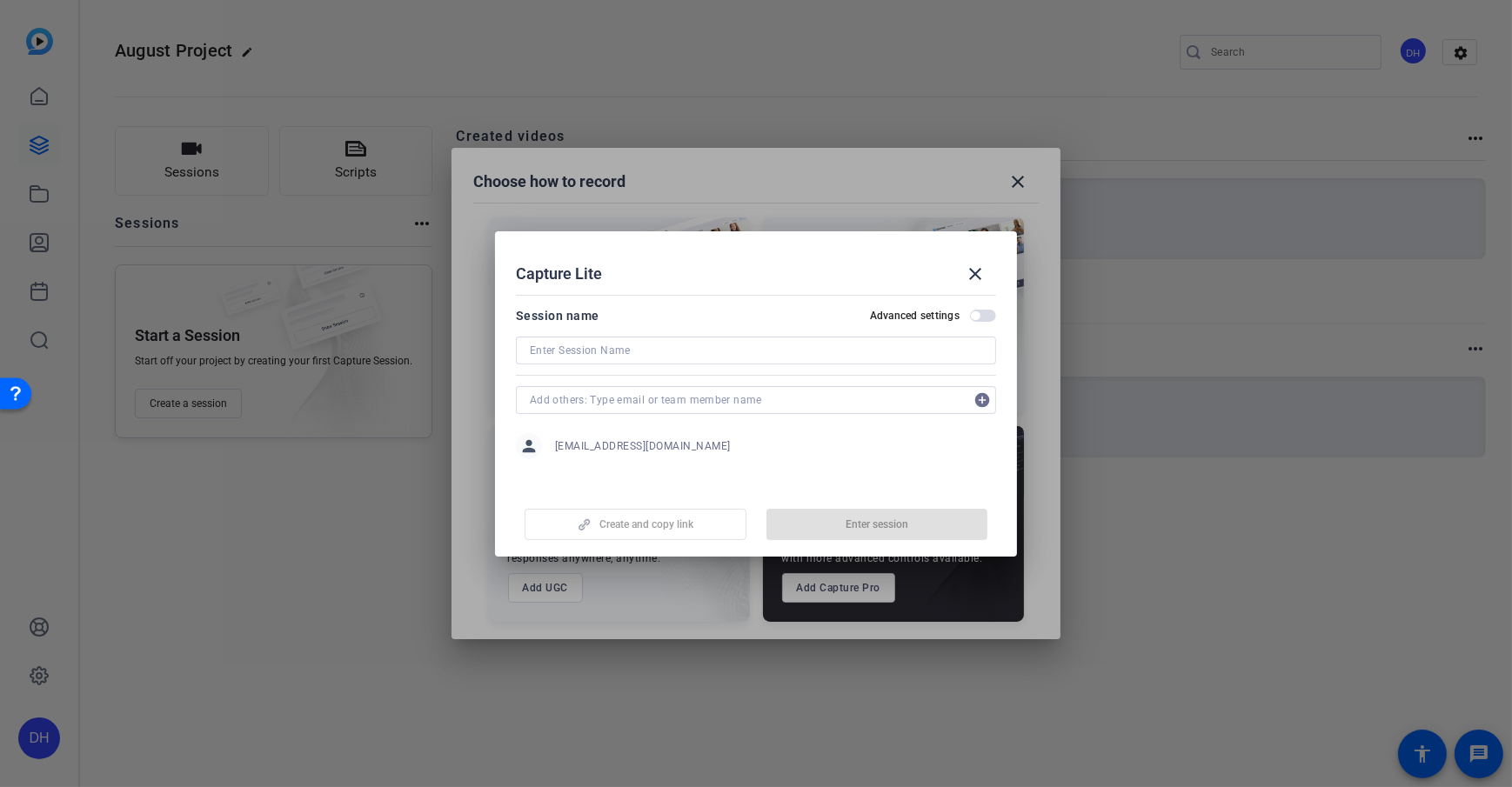 click at bounding box center [756, 350] 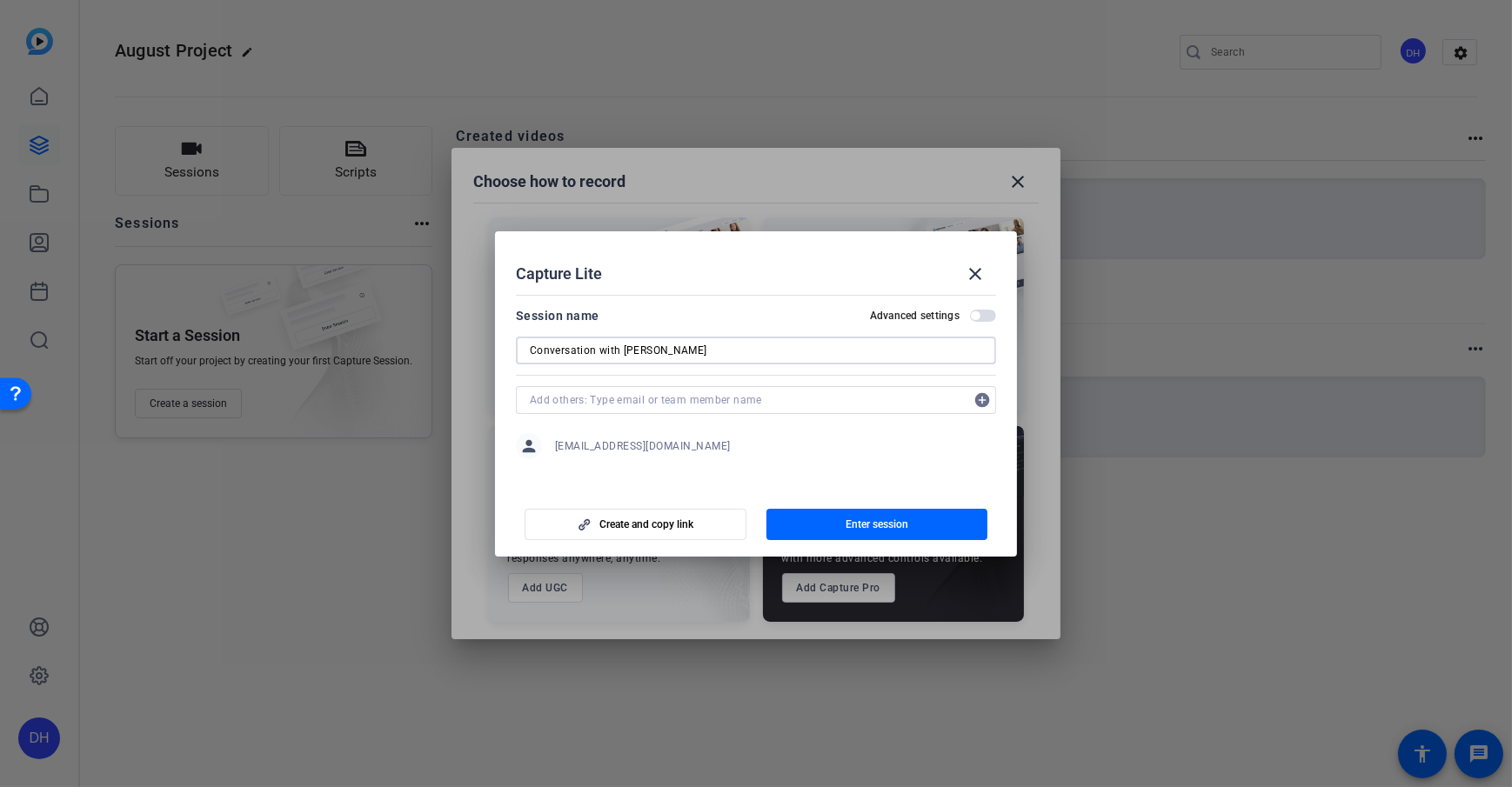 type on "Conversation with [PERSON_NAME]" 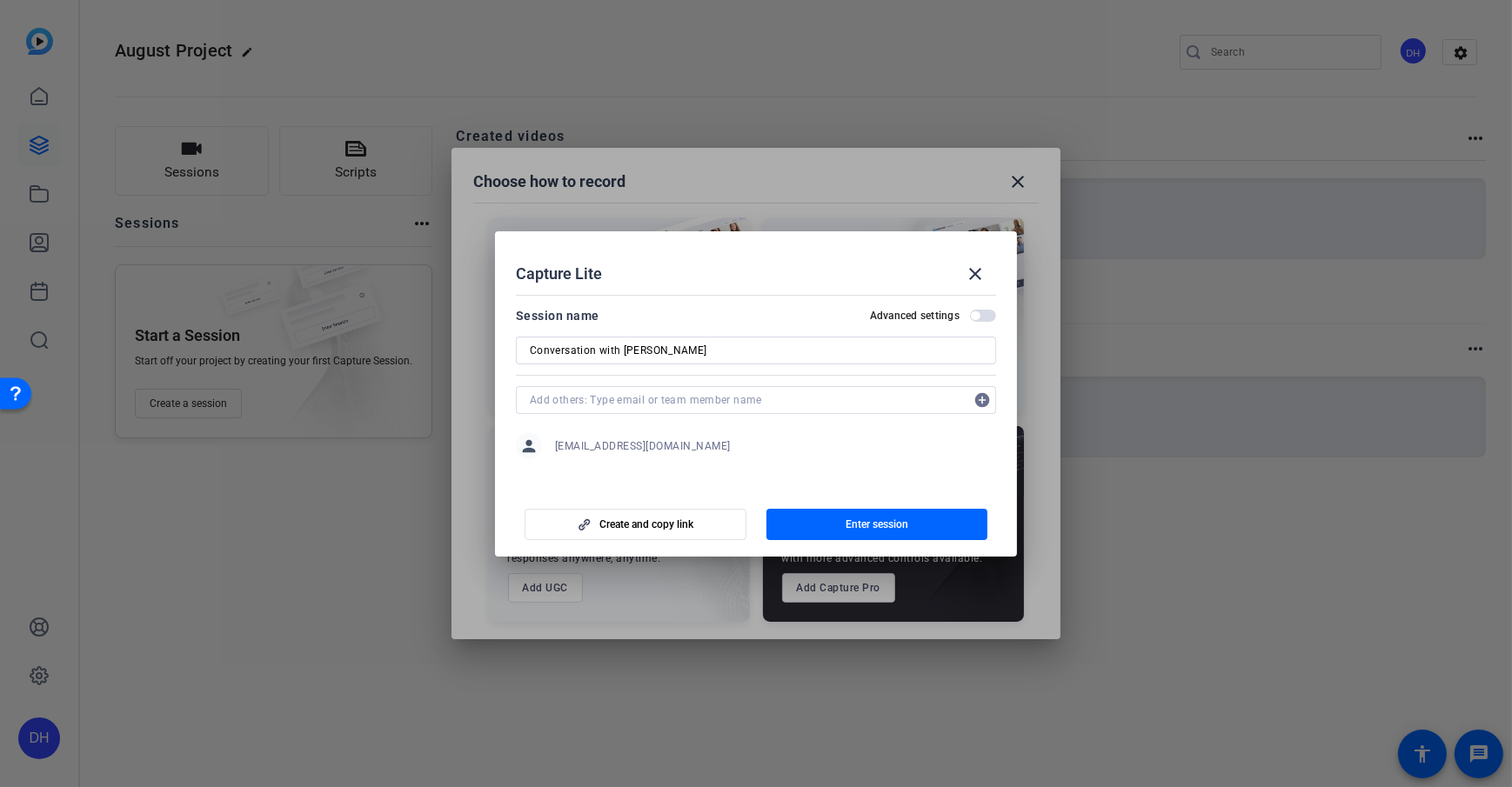 click on "Session name Advanced settings" at bounding box center [756, 316] 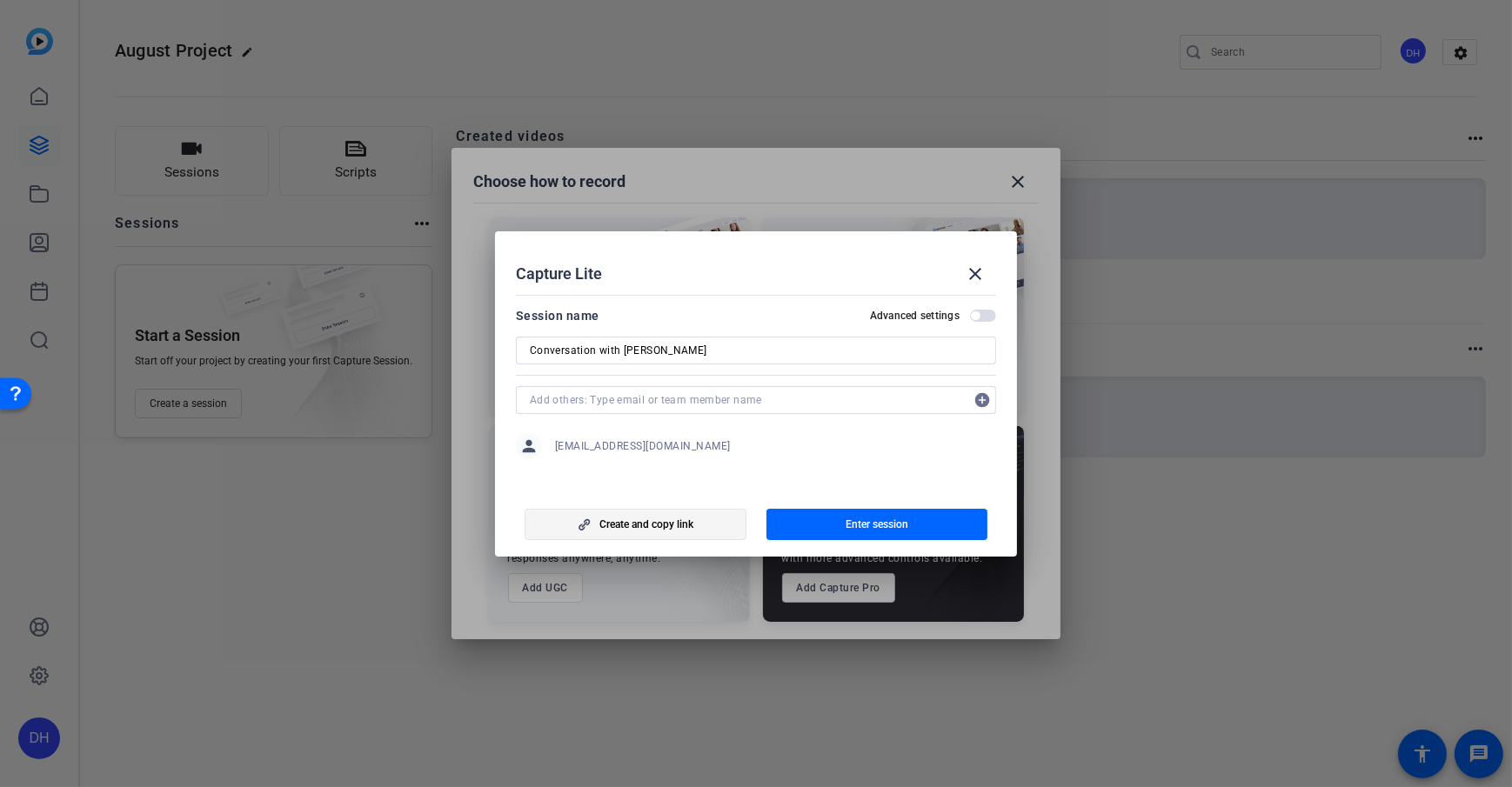 click 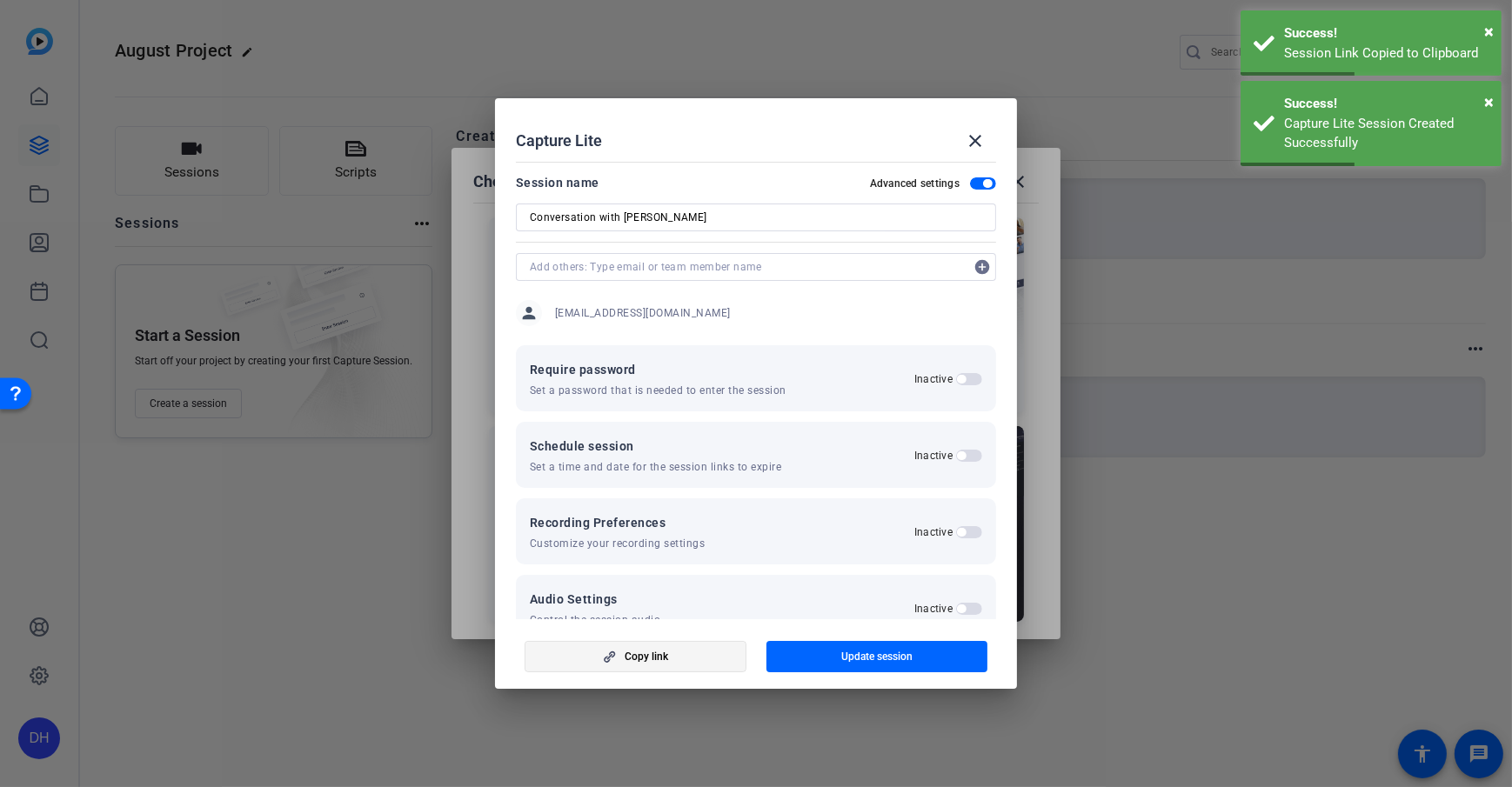 click on "Copy link" 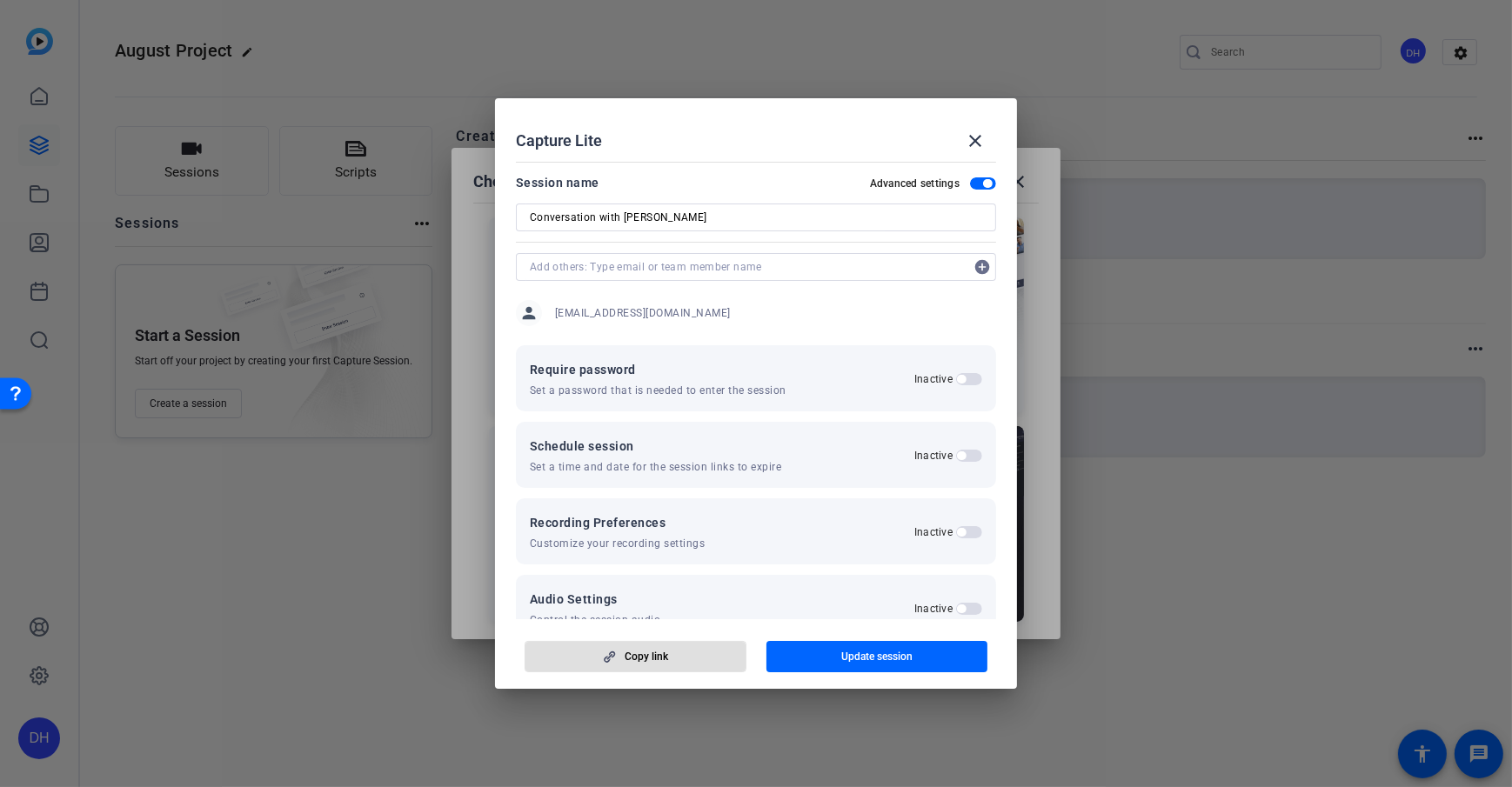 click on "Capture Lite  close" at bounding box center (756, 141) 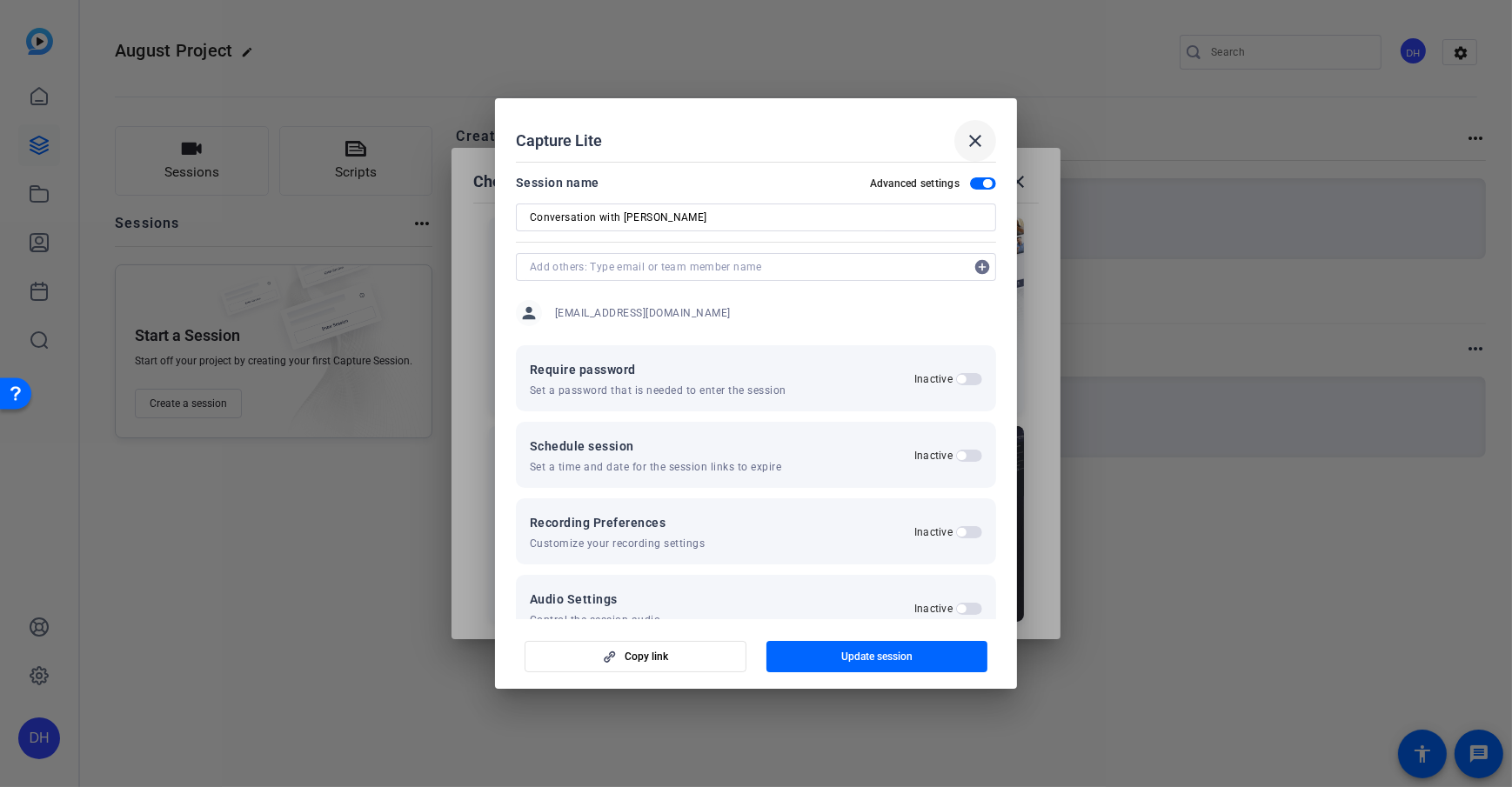 click on "close" at bounding box center (975, 141) 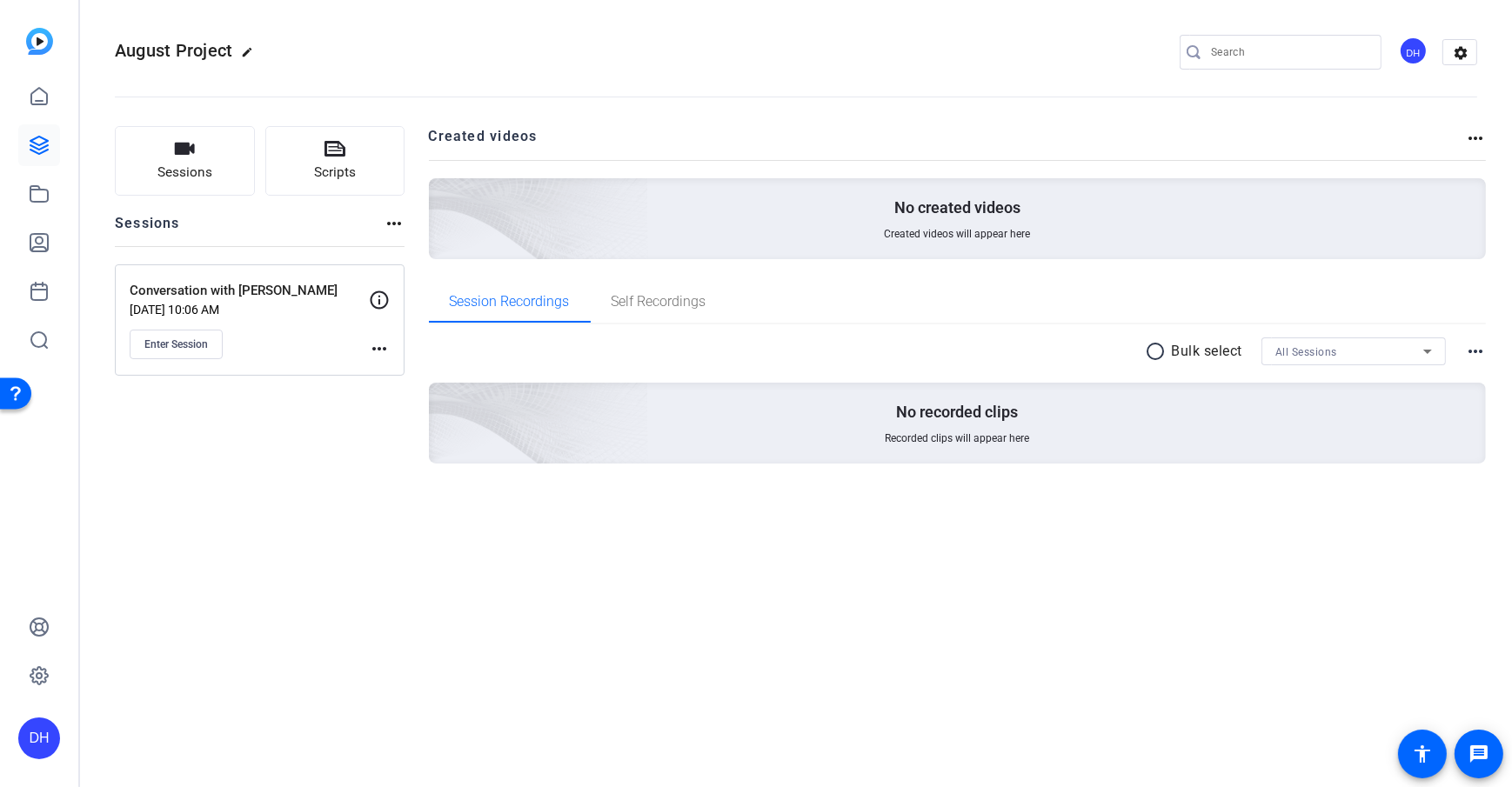 click on "Sessions
Scripts  Sessions more_horiz  Conversation with [PERSON_NAME]   [DATE] 10:06 AM  Enter Session
more_horiz Created videos more_horiz No created videos Created videos will appear here Session Recordings Self Recordings radio_button_unchecked Bulk select All Sessions more_horiz No recorded clips Recorded clips will appear here" 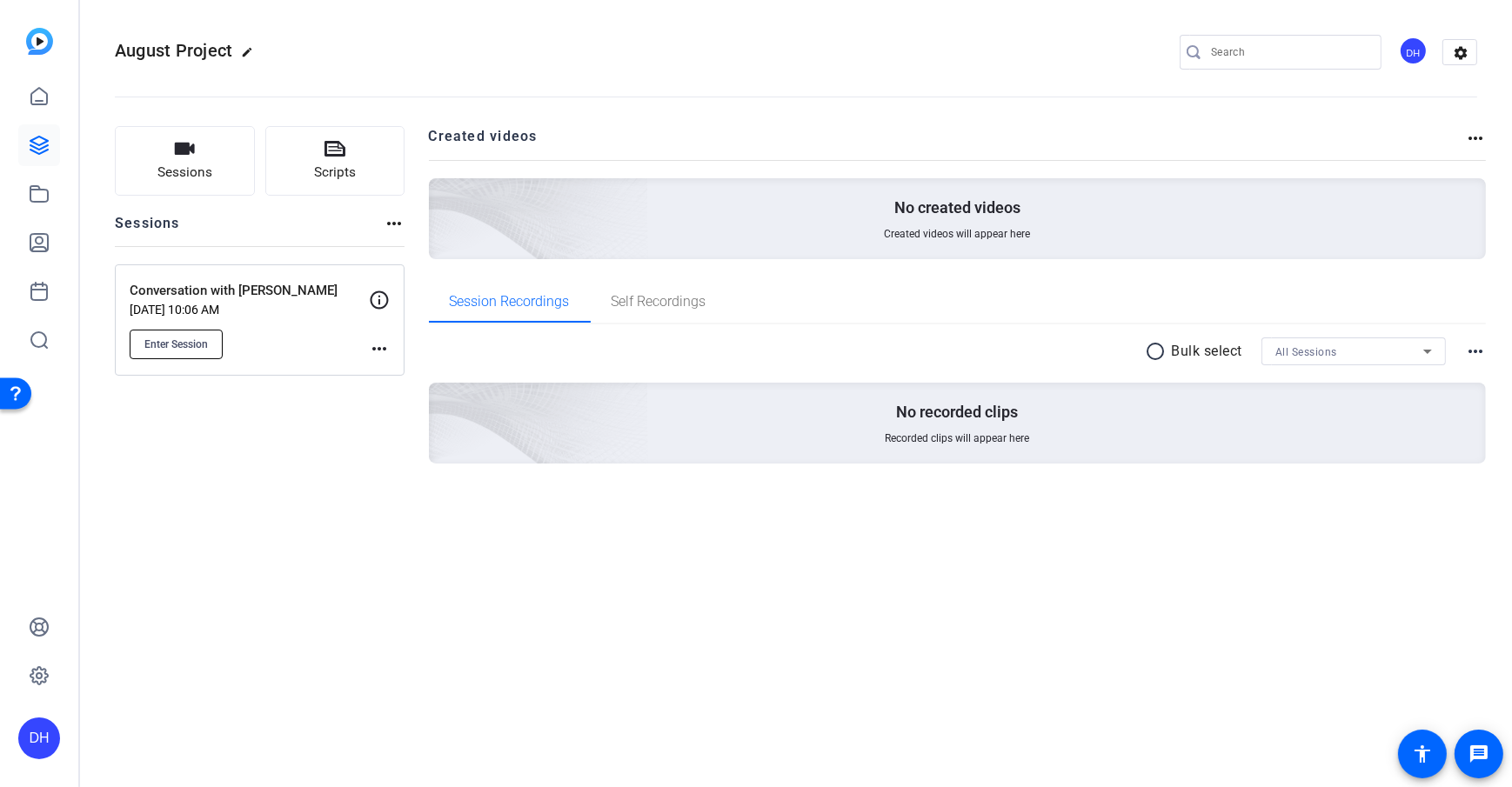 click on "Enter Session" 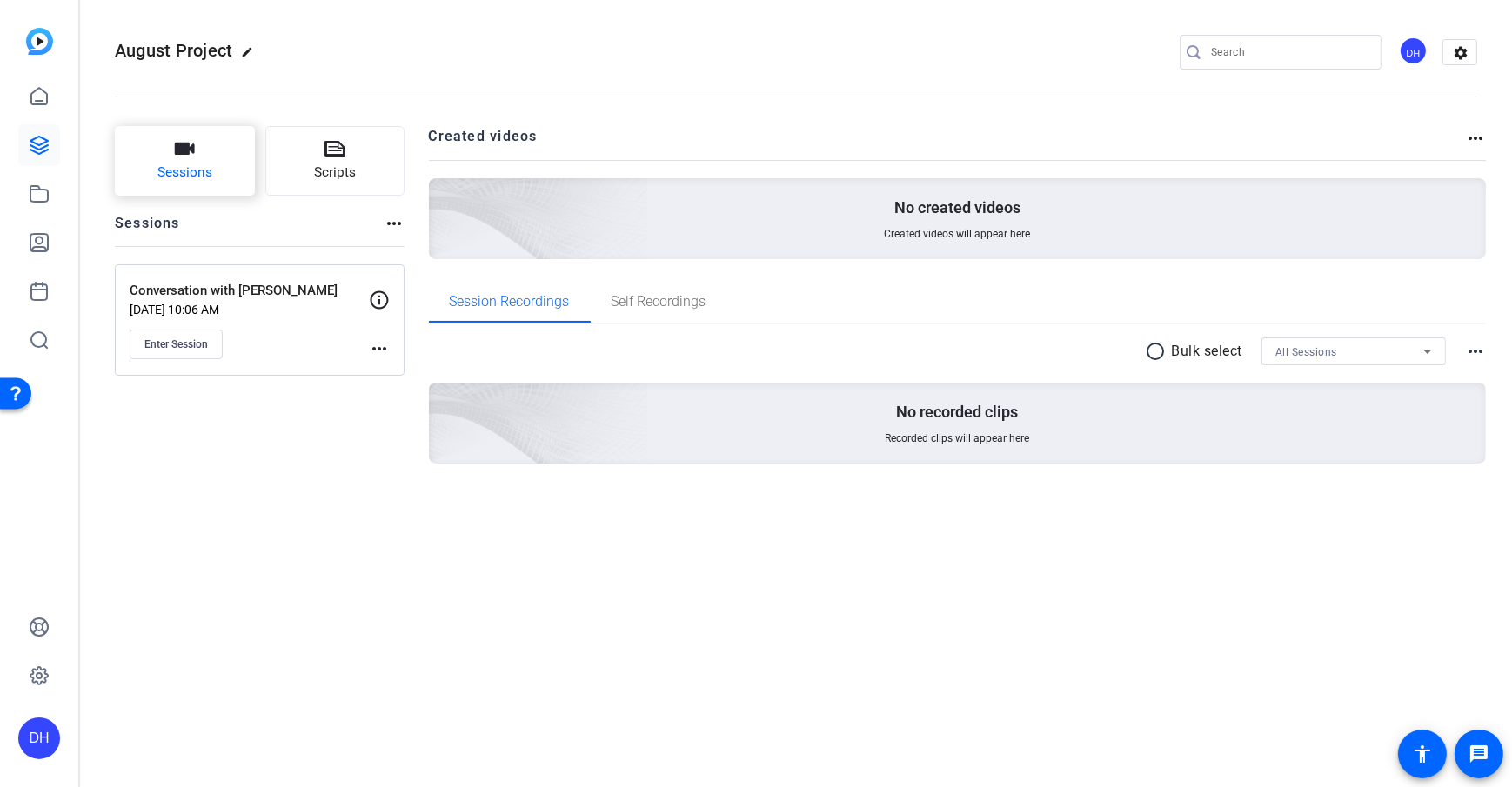 click on "Sessions" 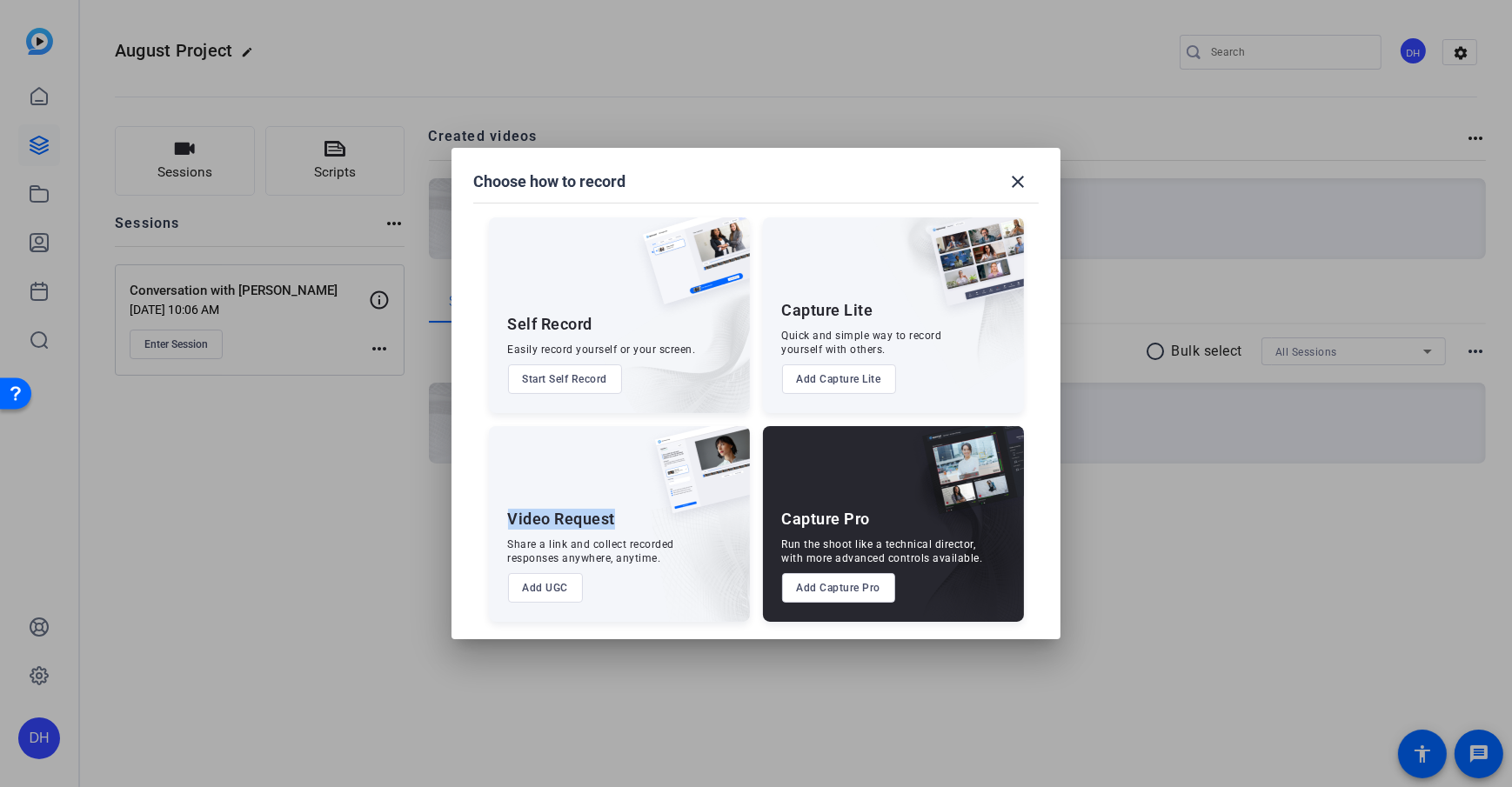 drag, startPoint x: 509, startPoint y: 522, endPoint x: 616, endPoint y: 524, distance: 107.01869 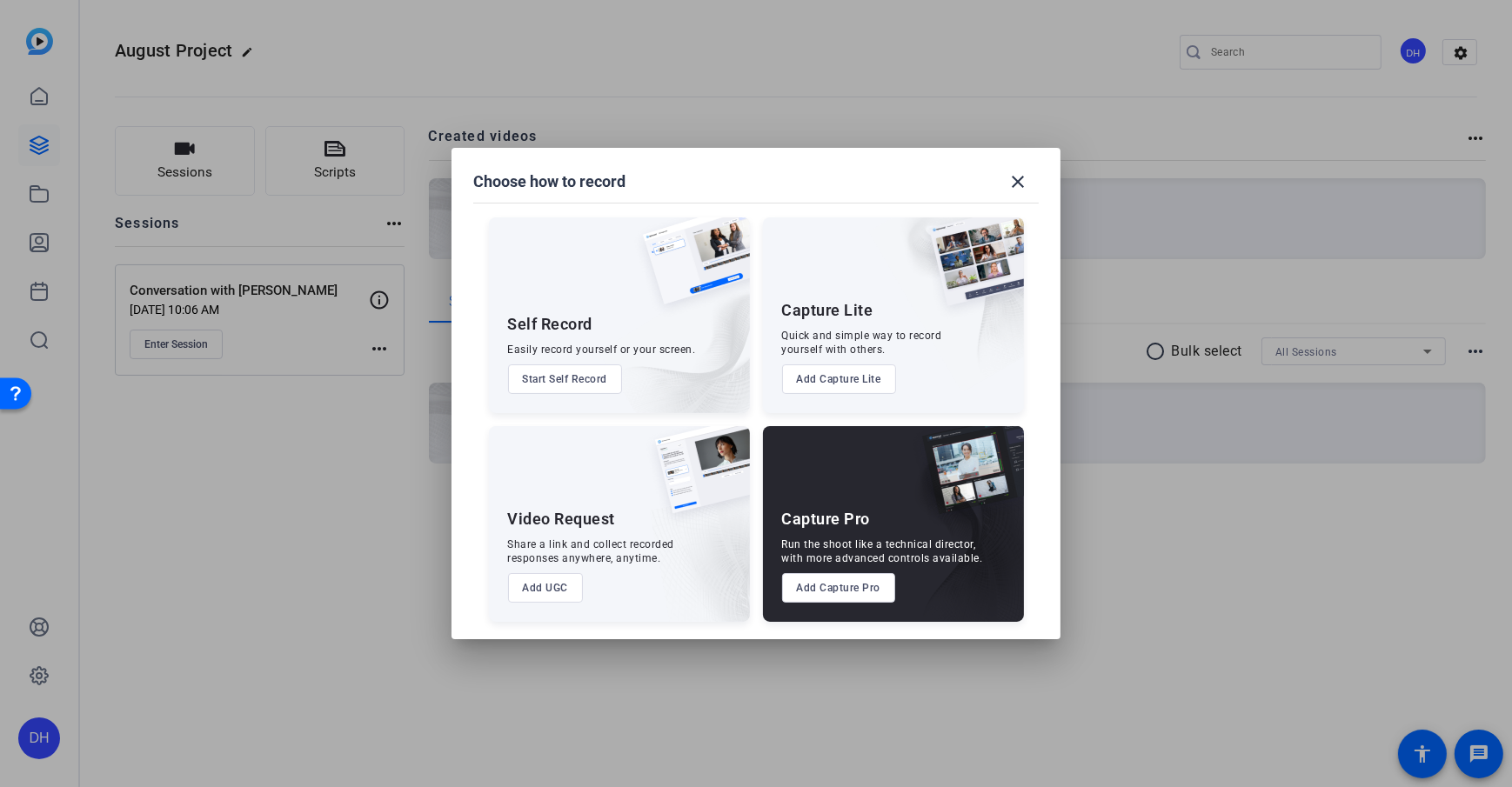 click on "Add UGC" at bounding box center (545, 588) 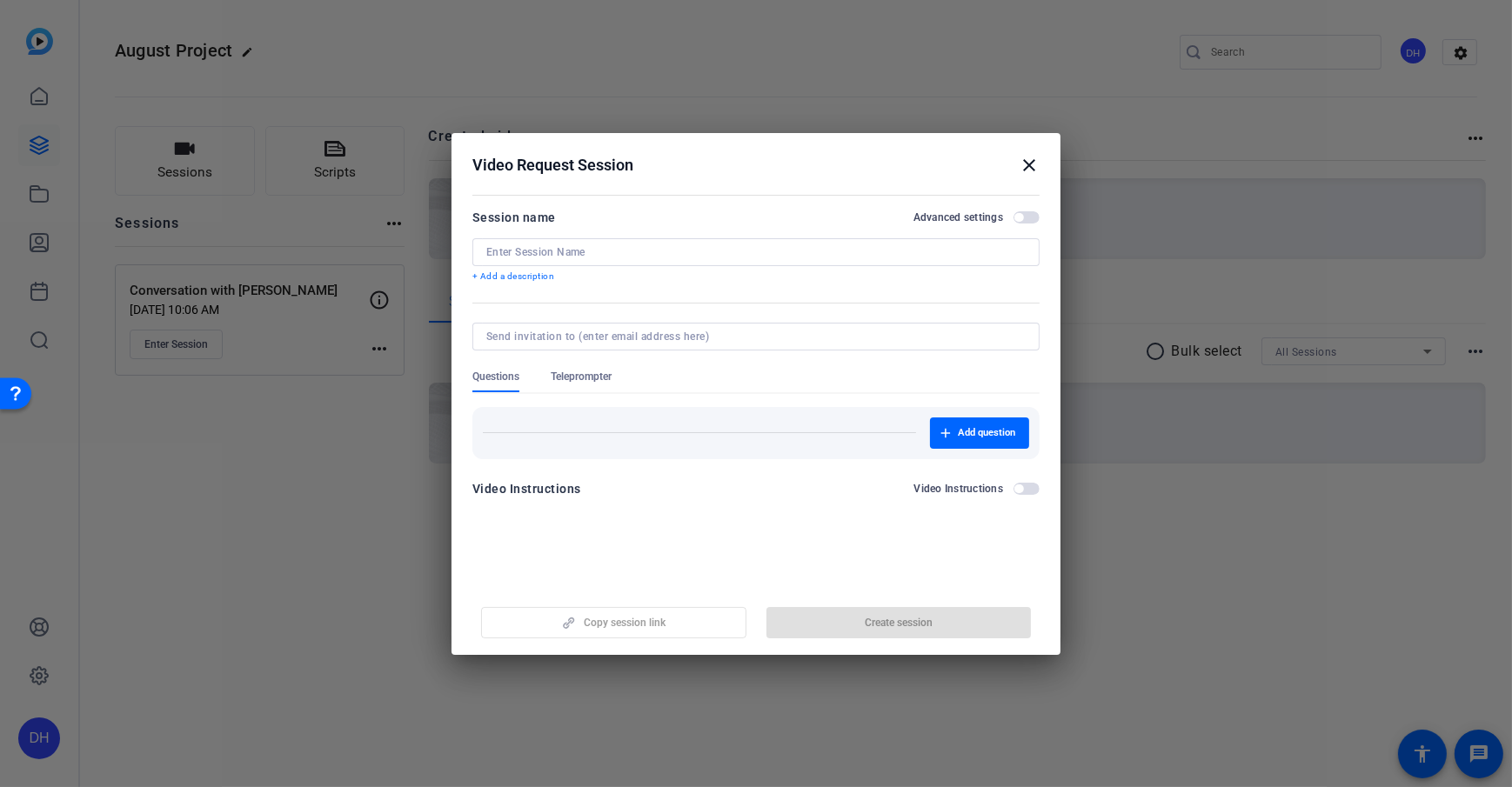 click at bounding box center (756, 252) 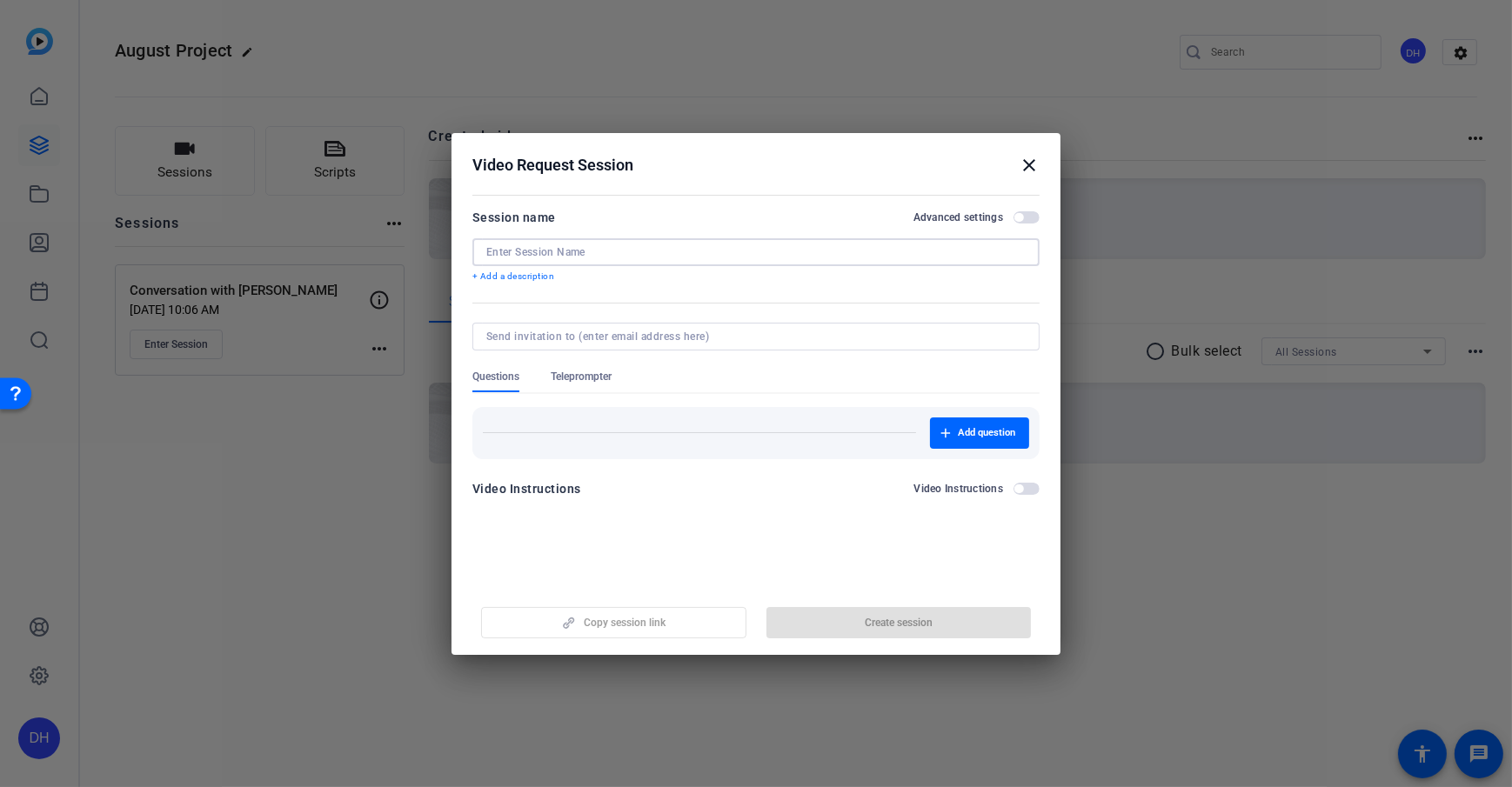 type on "S" 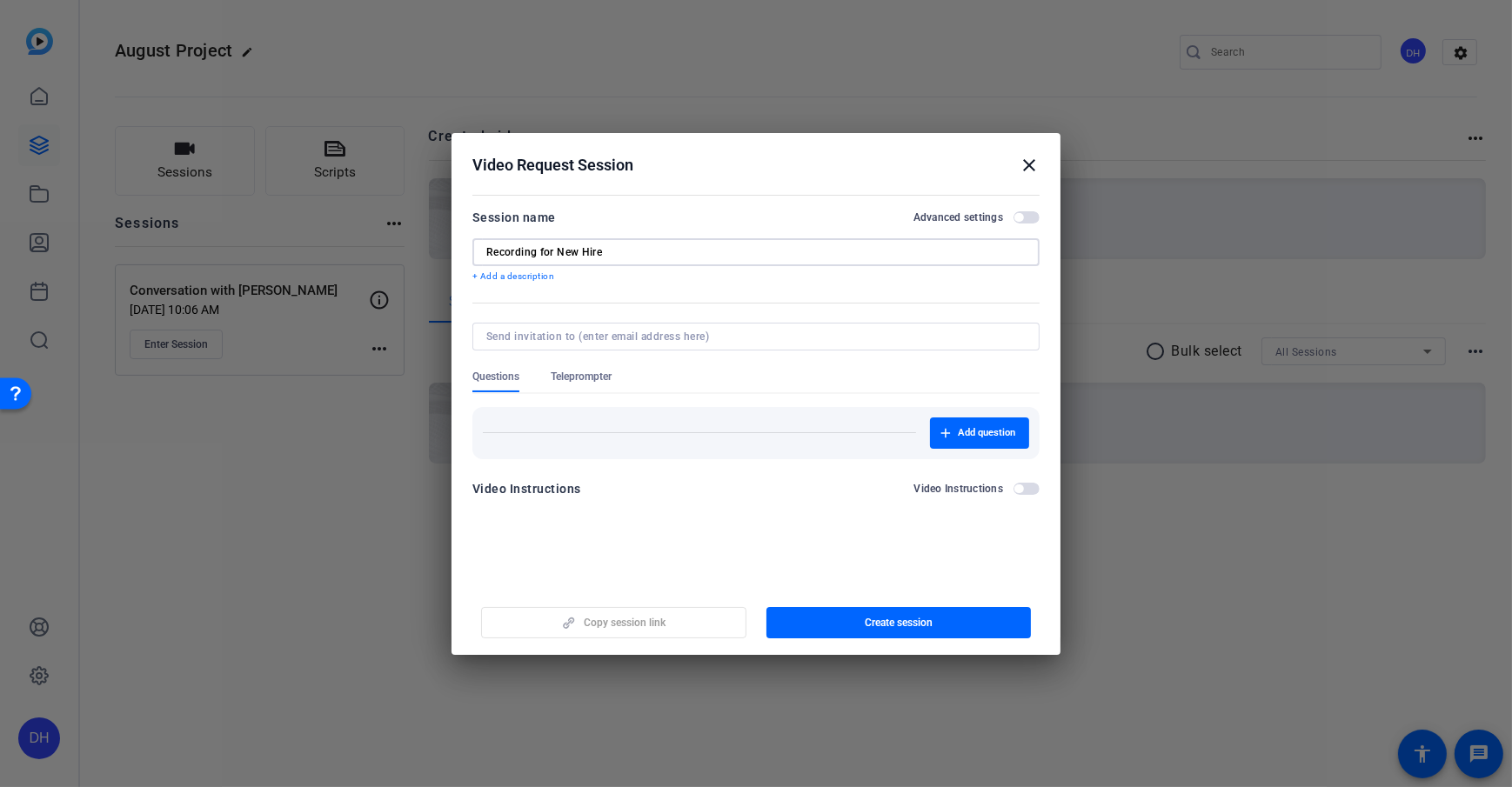 type on "Recording for New Hire" 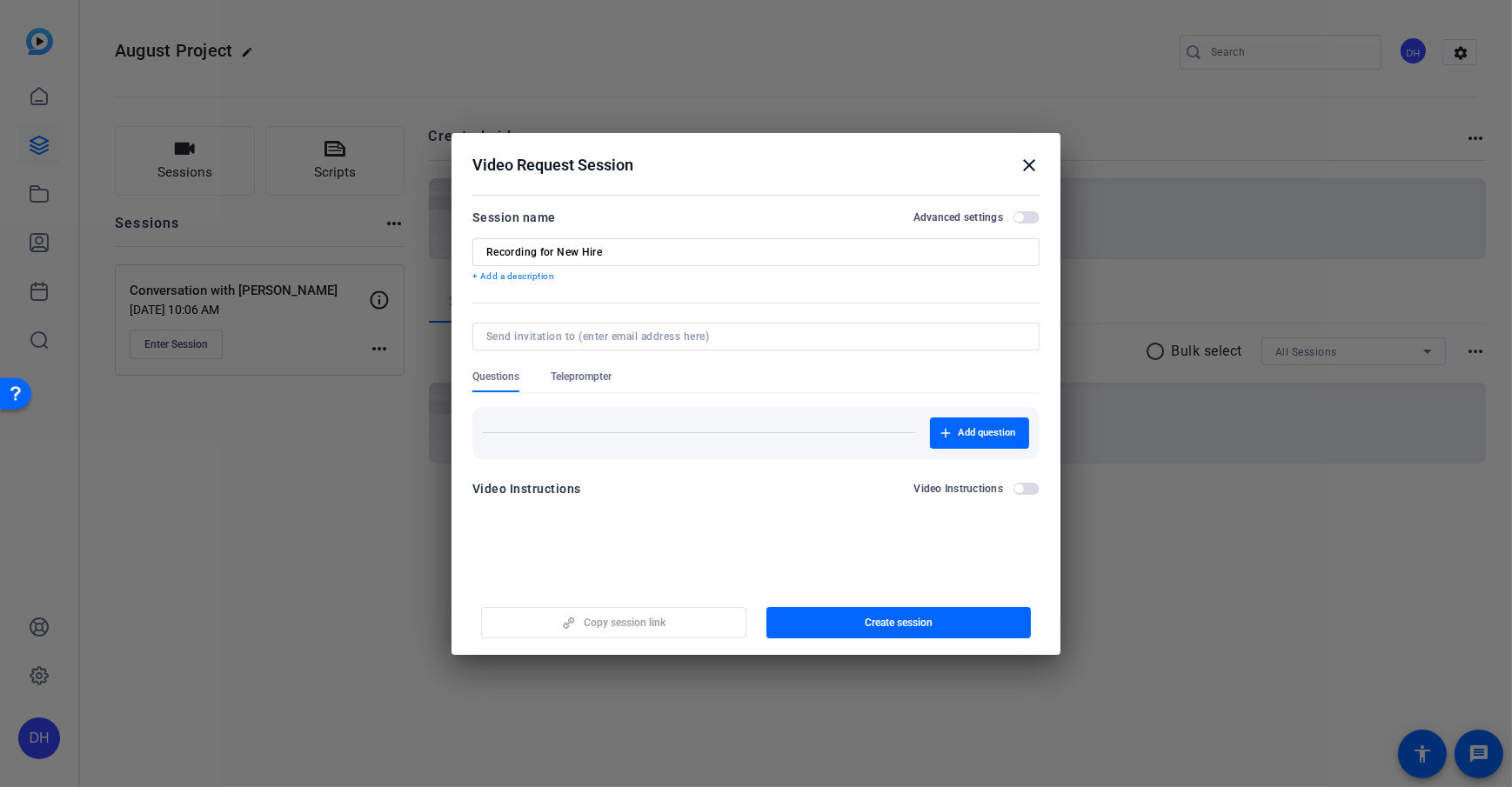 click on "Session name Advanced settings Recording for New Hire  + Add a description  Questions Teleprompter
Add question  Video Instructions Video Instructions" at bounding box center (756, 358) 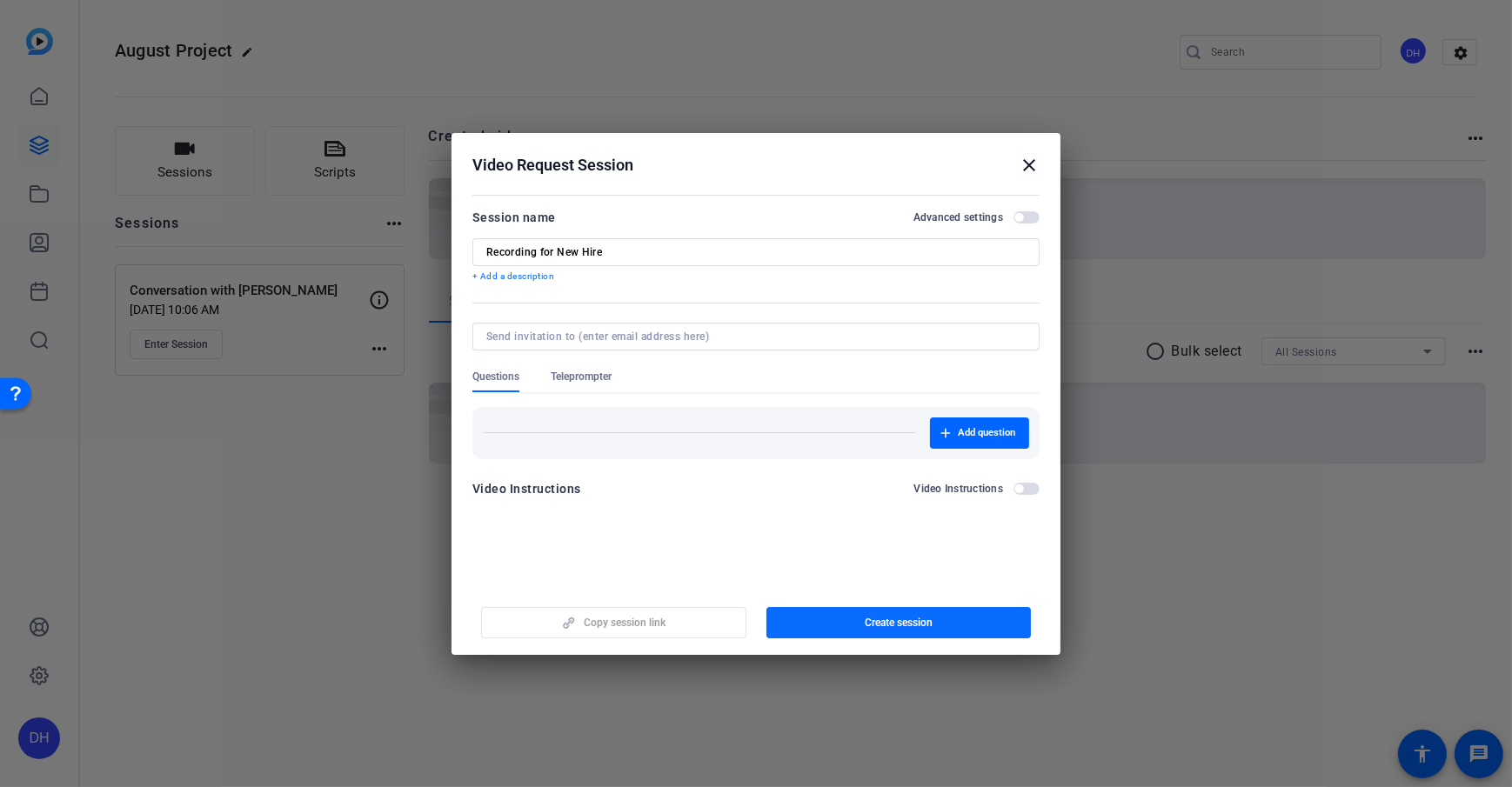 click on "Create session" at bounding box center [899, 623] 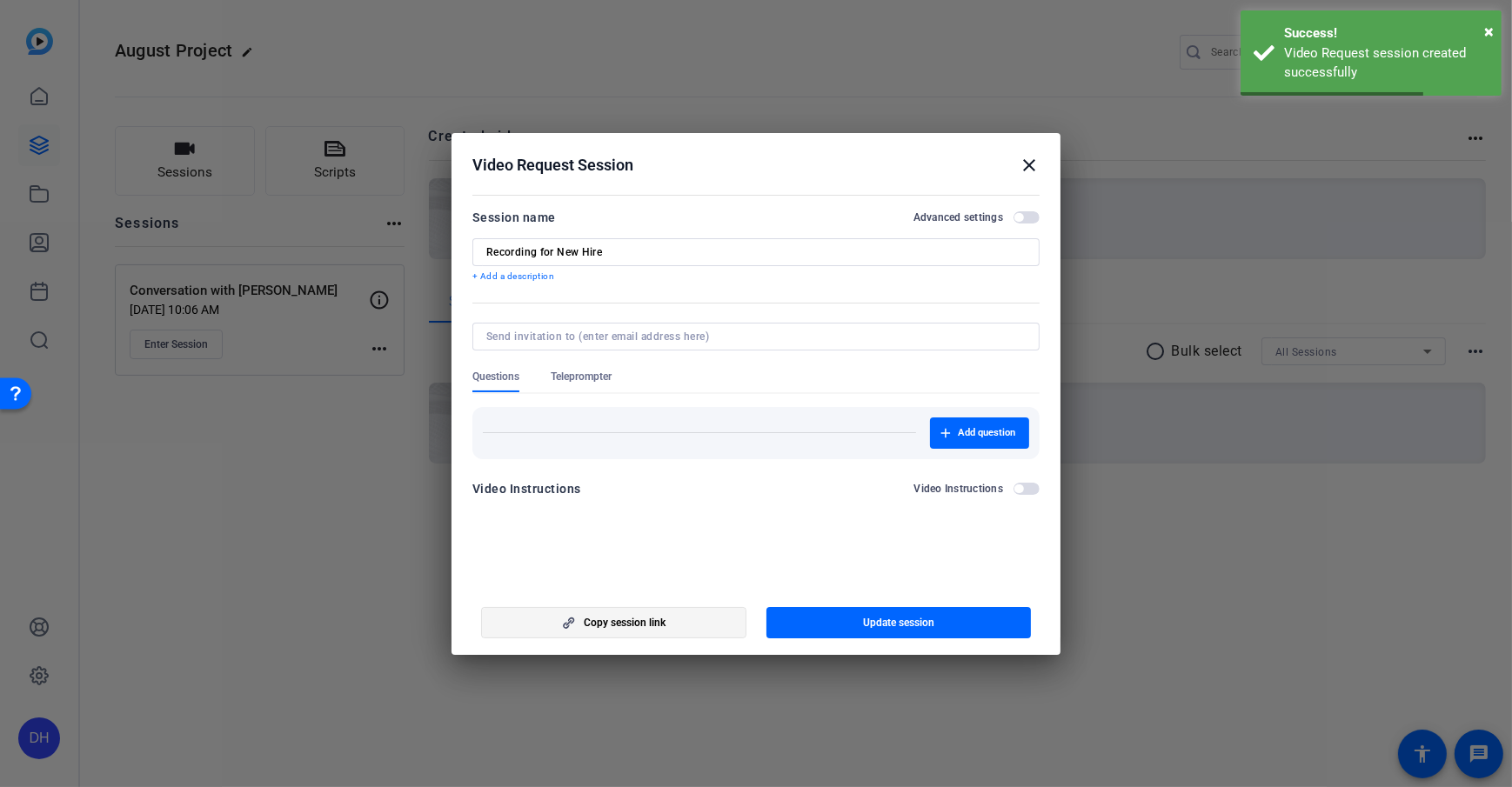 click at bounding box center (613, 623) 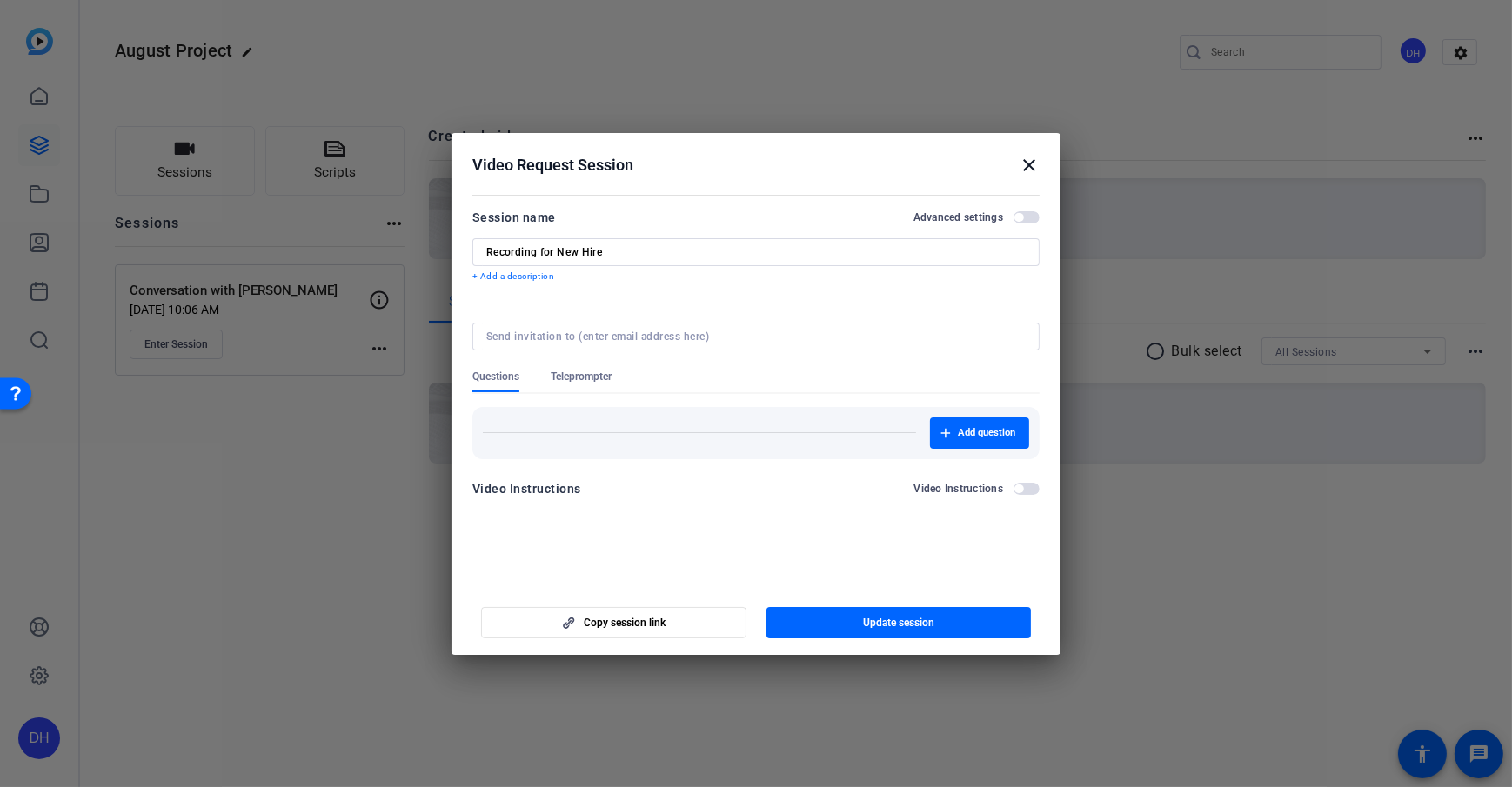 click on "Video Request Session  close" at bounding box center (756, 165) 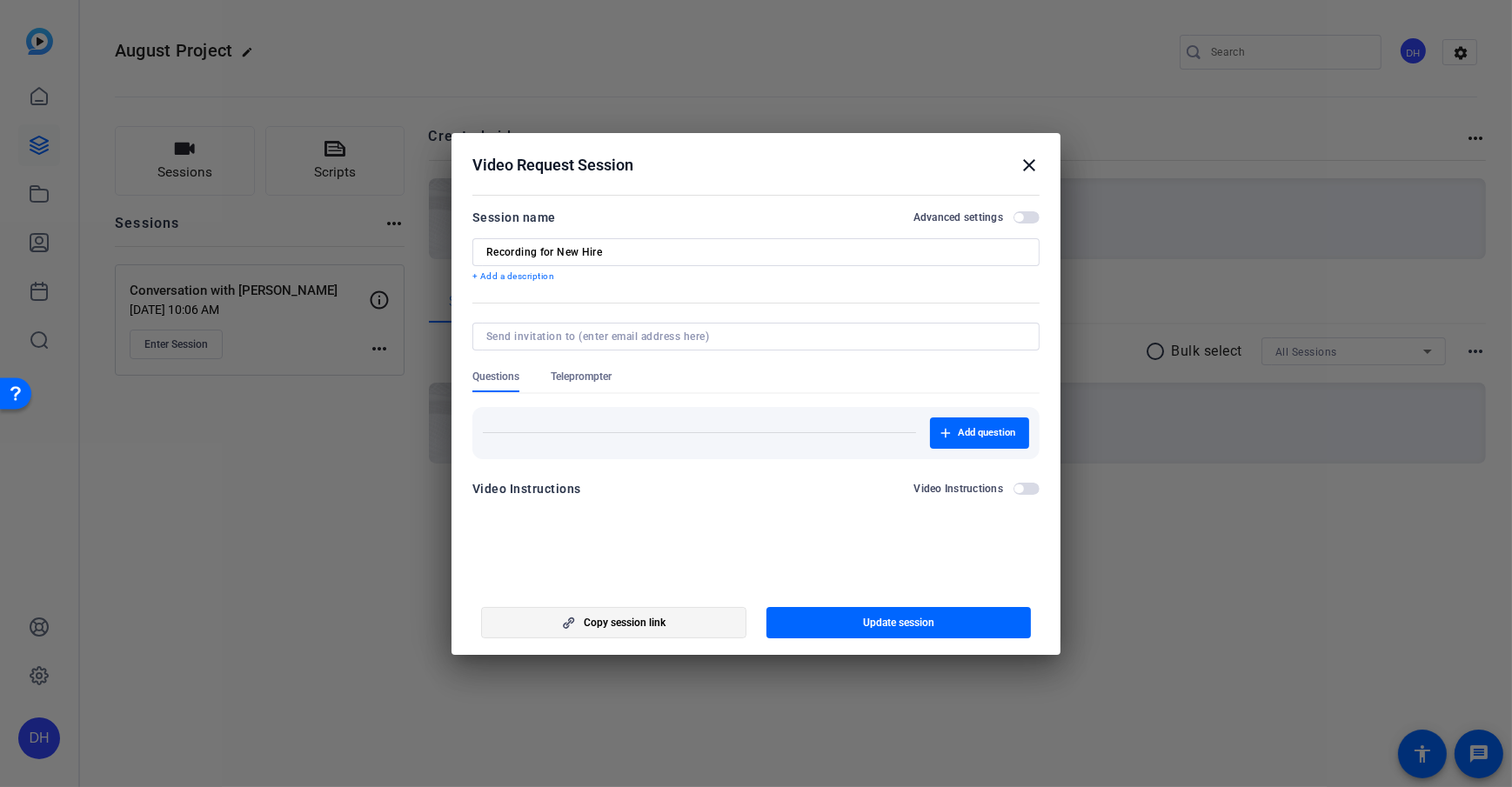 click on "Copy session link" at bounding box center (625, 623) 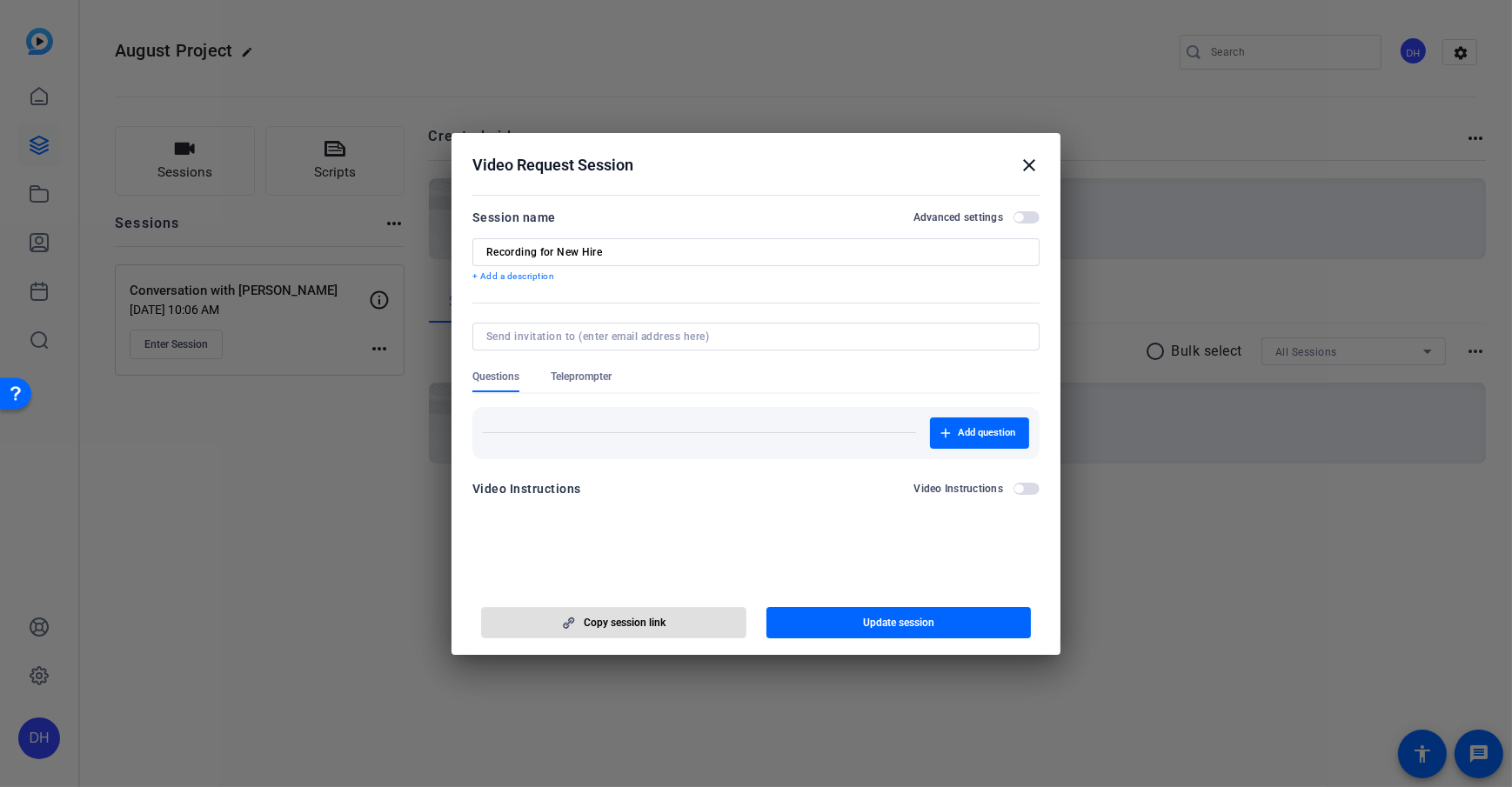 click on "close" at bounding box center (1029, 165) 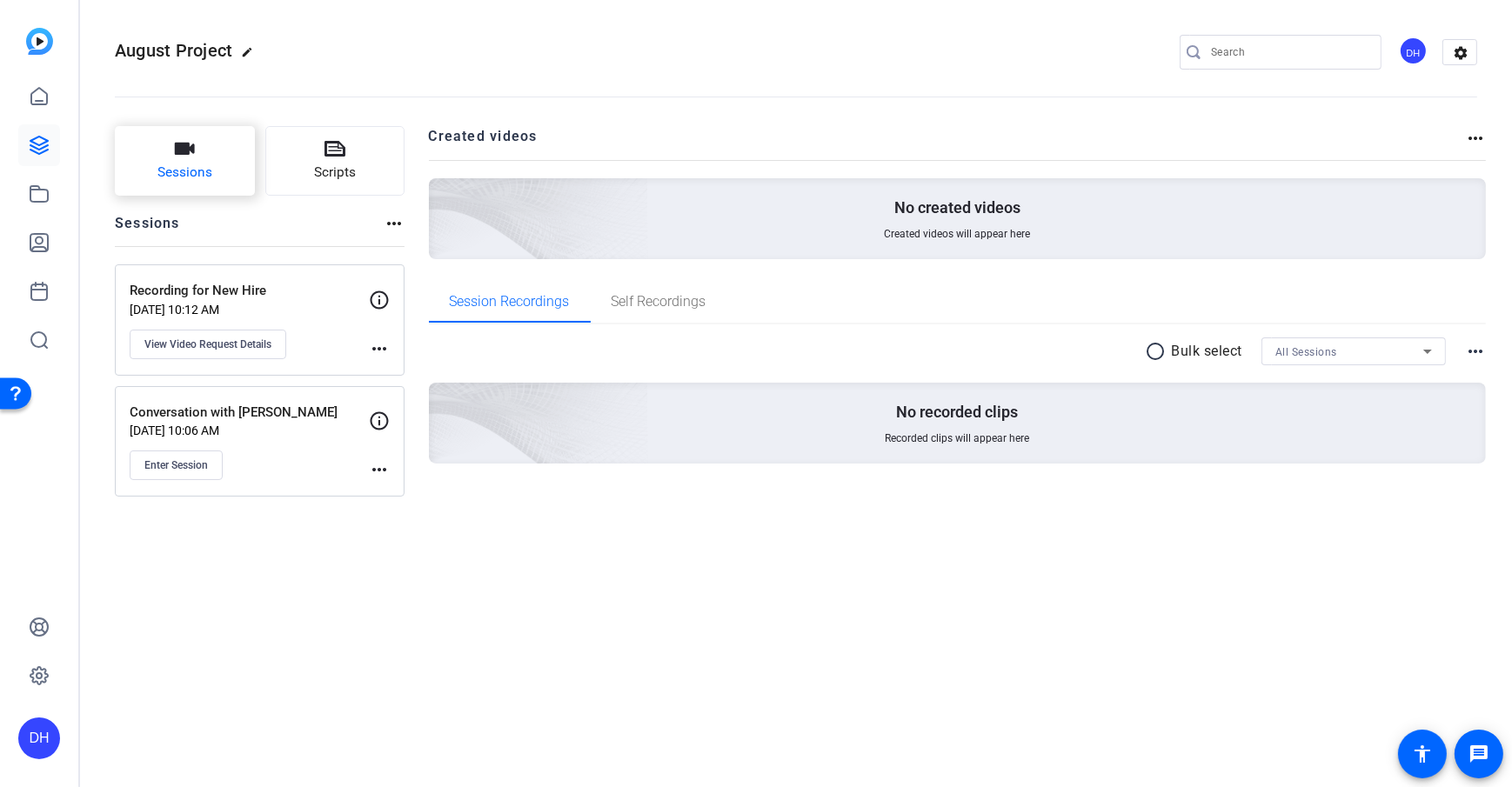 click on "Sessions" 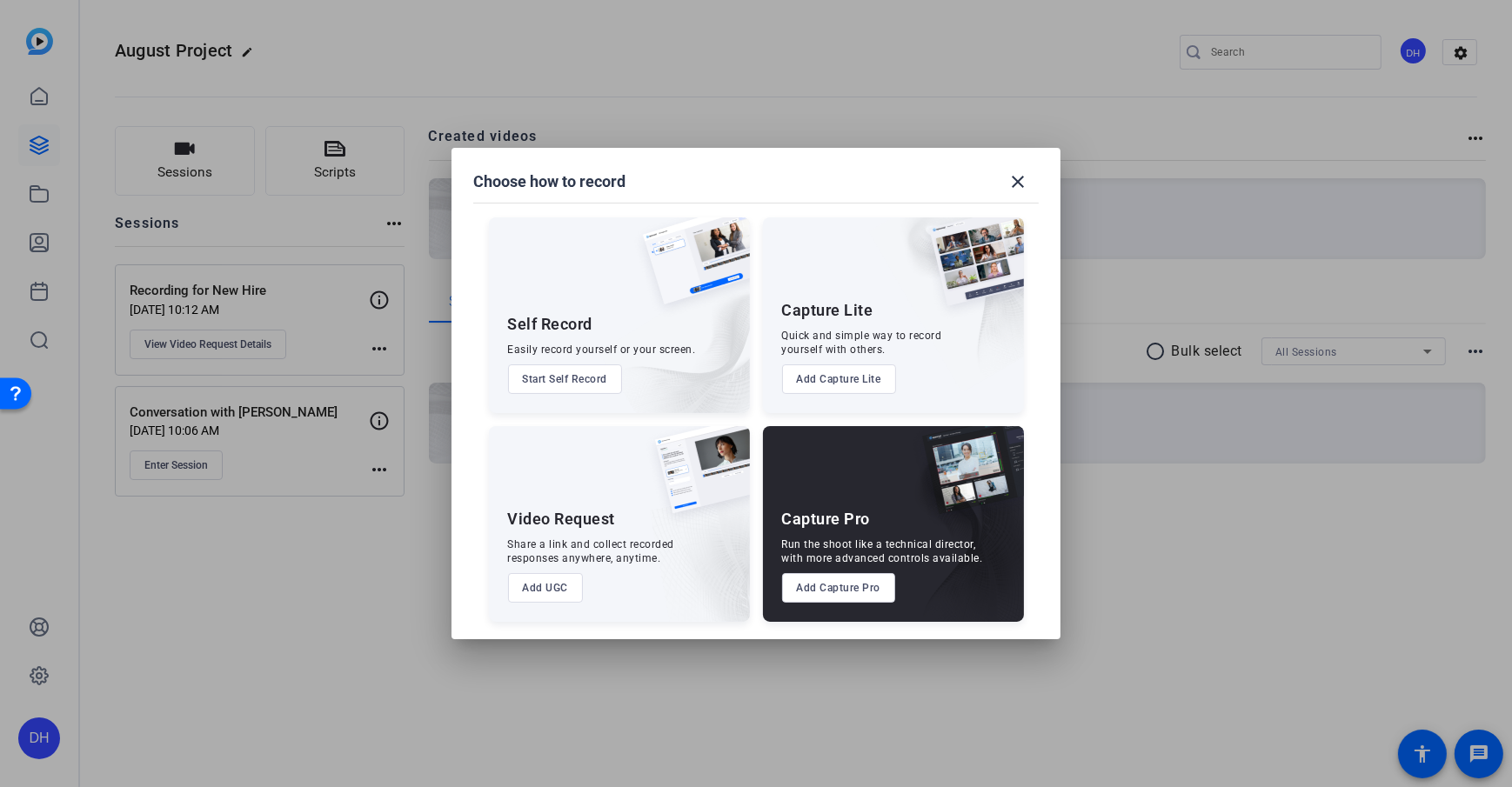 click on "Self Record Easily record yourself or your screen.  Start Self Record  Capture Lite Quick and simple way to record  yourself with others. Add Capture Lite Video Request Share a link and collect recorded  responses anywhere, anytime. Add UGC Capture Pro  Run the shoot like a technical director,  with more advanced controls available.   Add Capture Pro" at bounding box center [756, 410] 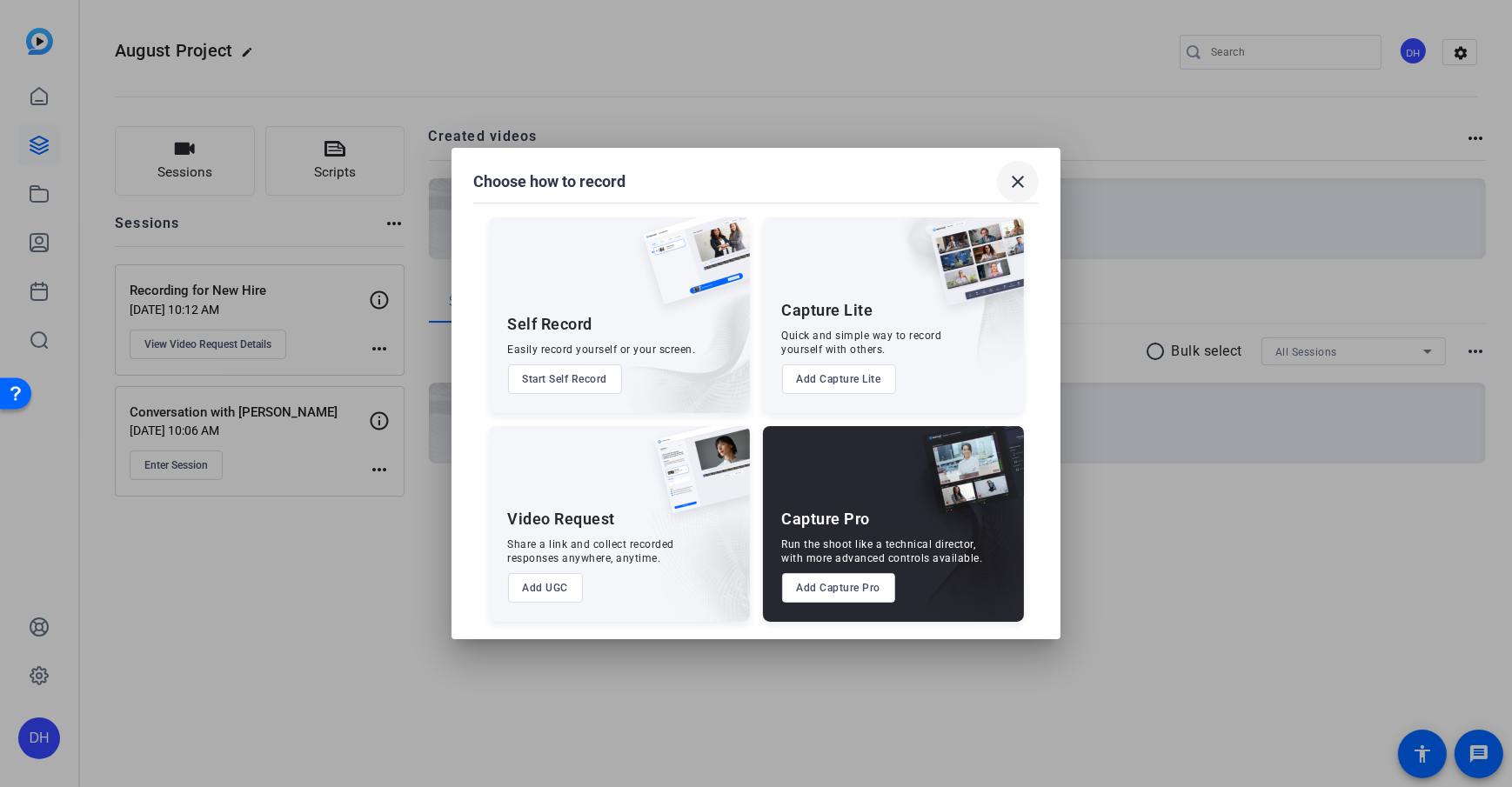click at bounding box center [1018, 182] 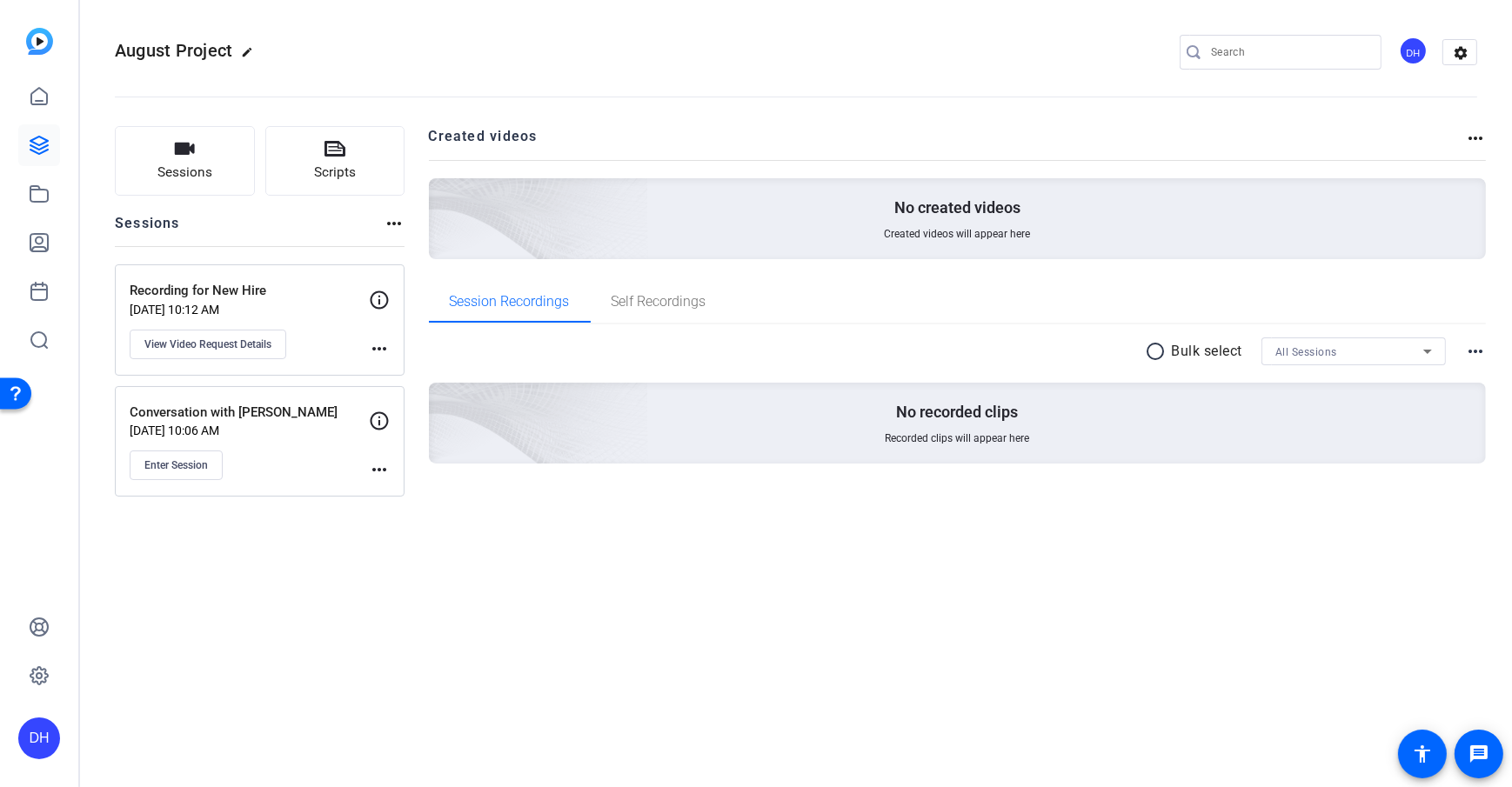 click on "Sessions
Scripts  Sessions more_horiz  Recording for New Hire   [DATE] 10:12 AM  View Video Request Details
more_horiz  Conversation with [PERSON_NAME]   [DATE] 10:06 AM  Enter Session
more_horiz Created videos more_horiz No created videos Created videos will appear here Session Recordings Self Recordings radio_button_unchecked Bulk select All Sessions more_horiz No recorded clips Recorded clips will appear here" 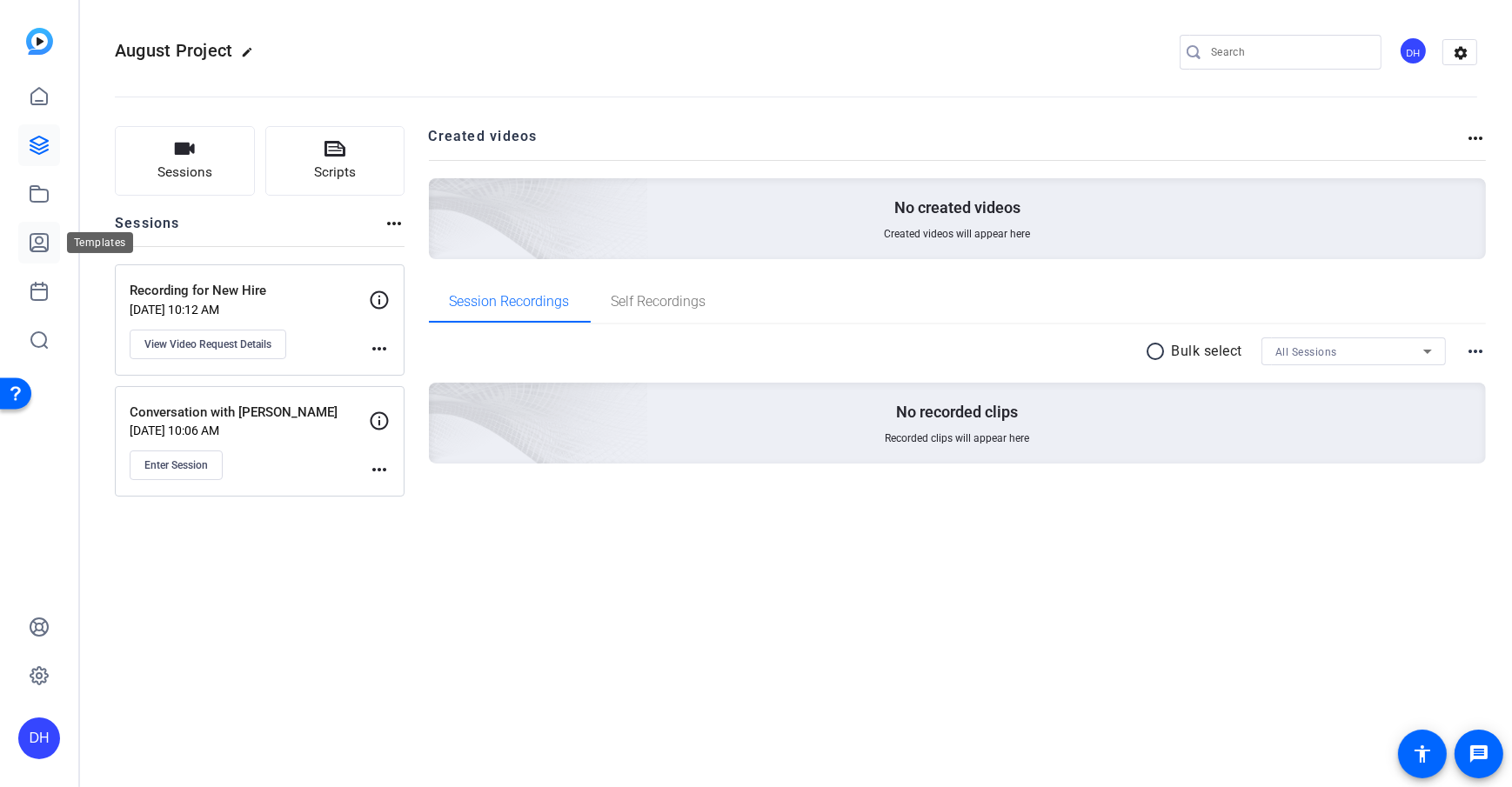 click 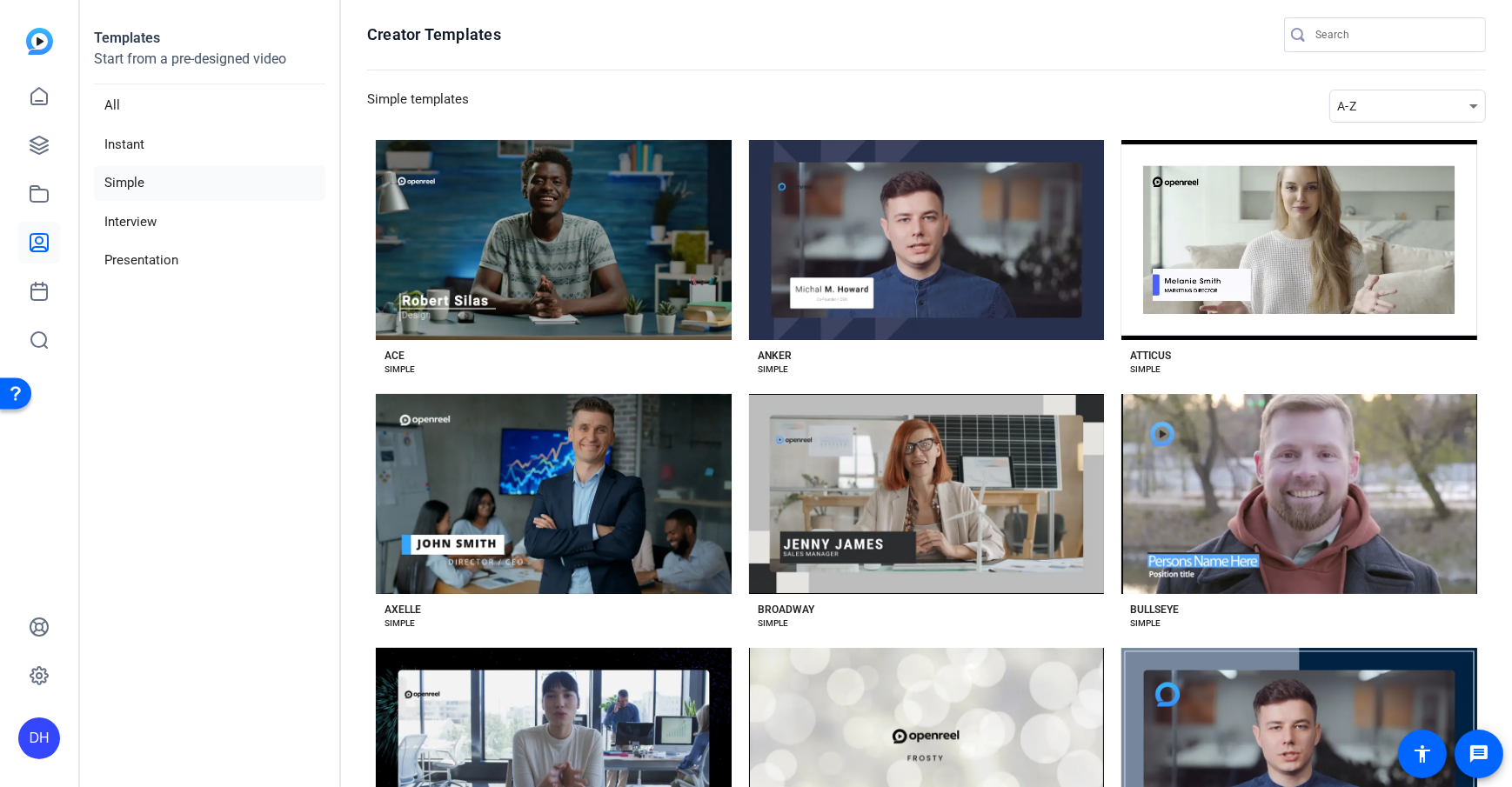 click 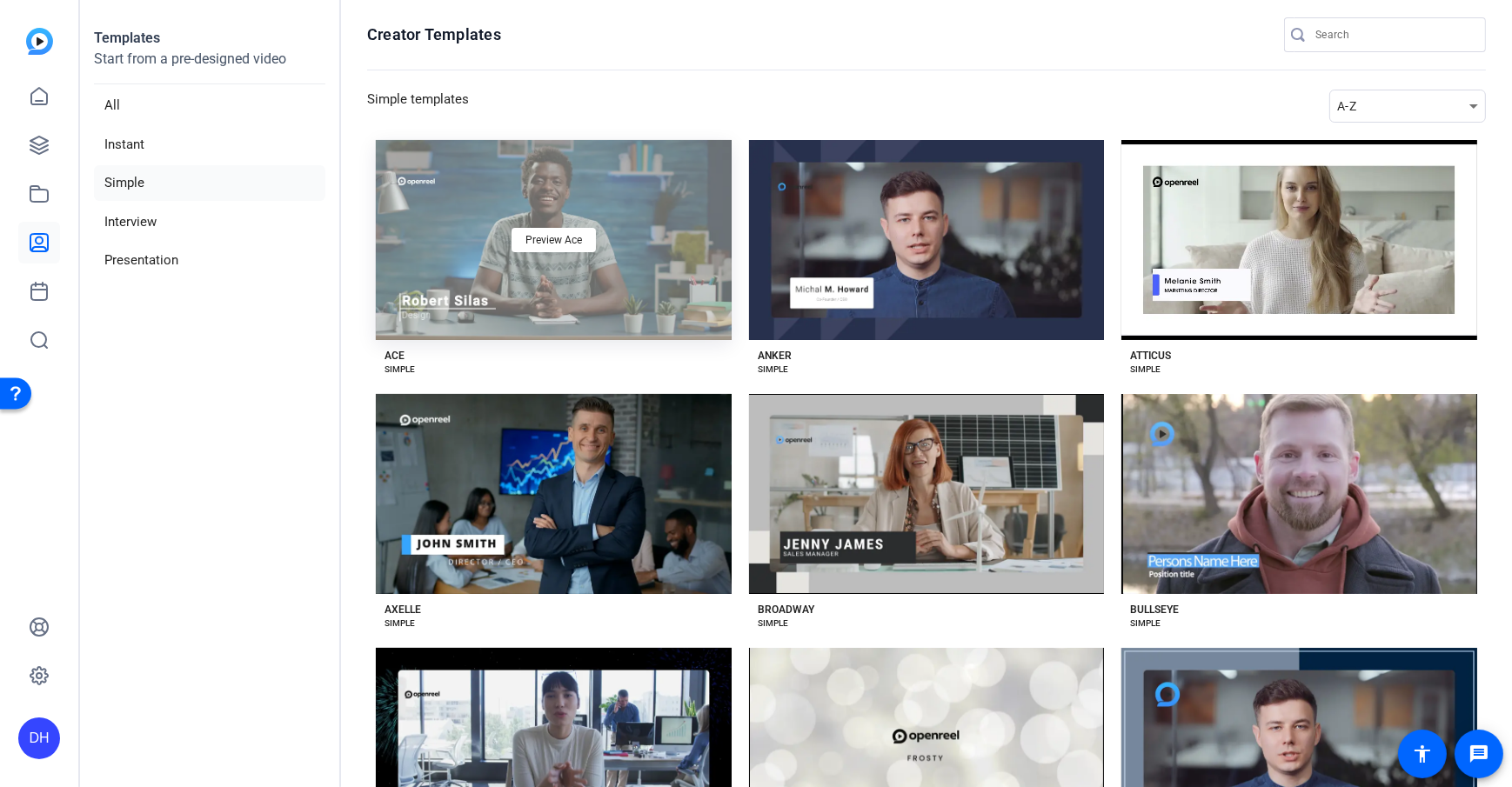 click on "Preview Ace" 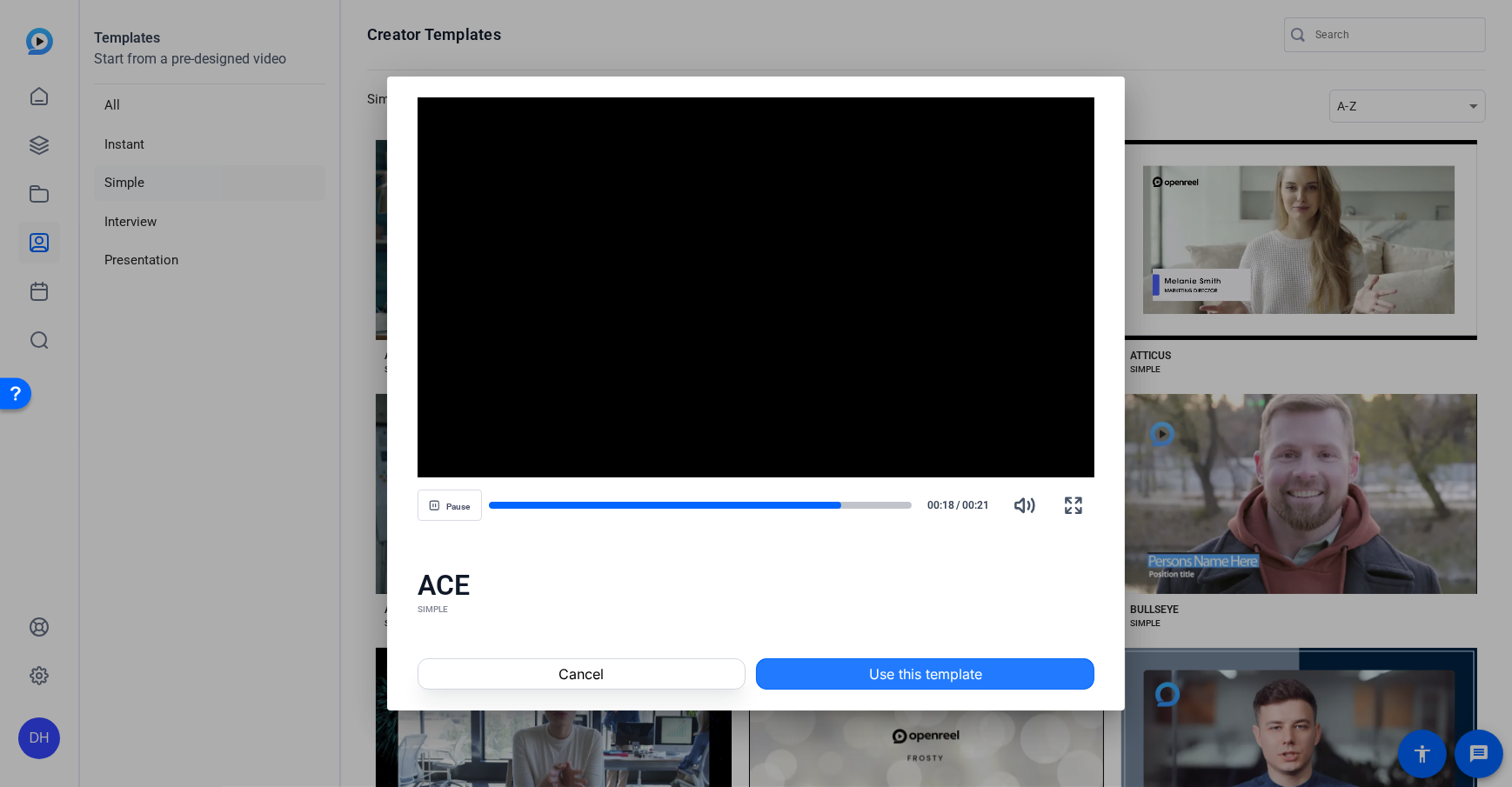click on "Use this template" at bounding box center (926, 674) 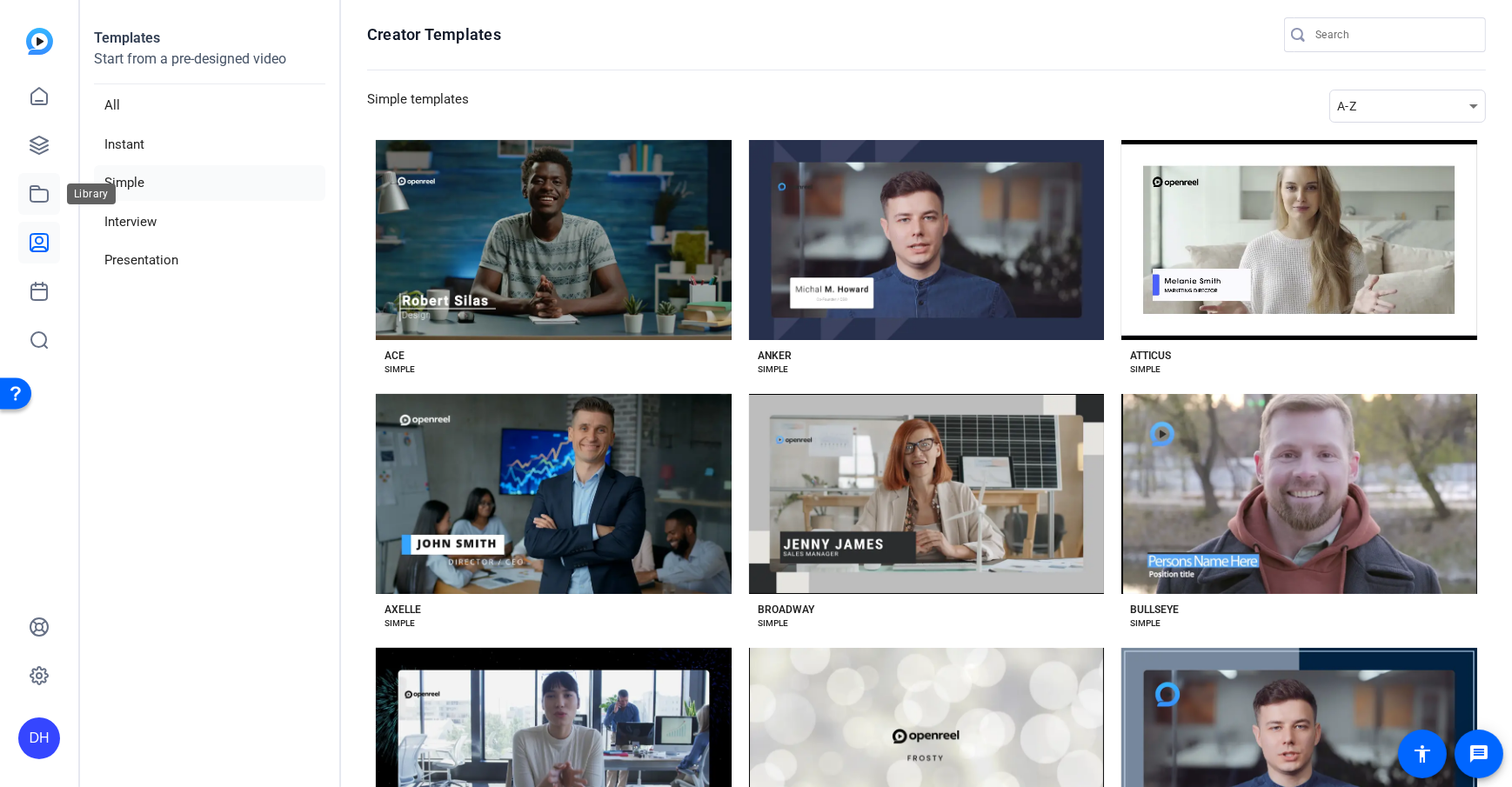 click 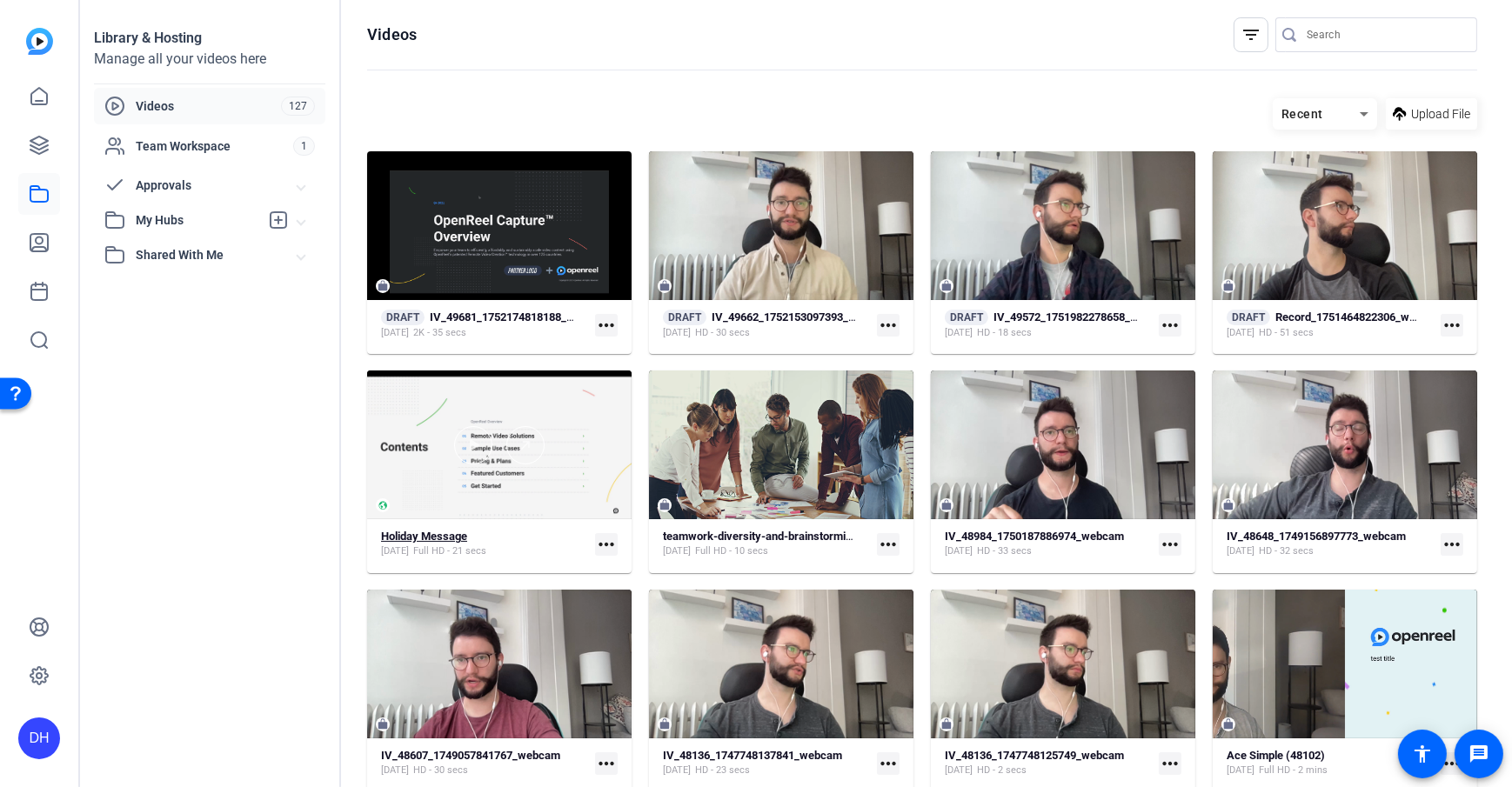 scroll, scrollTop: 3, scrollLeft: 0, axis: vertical 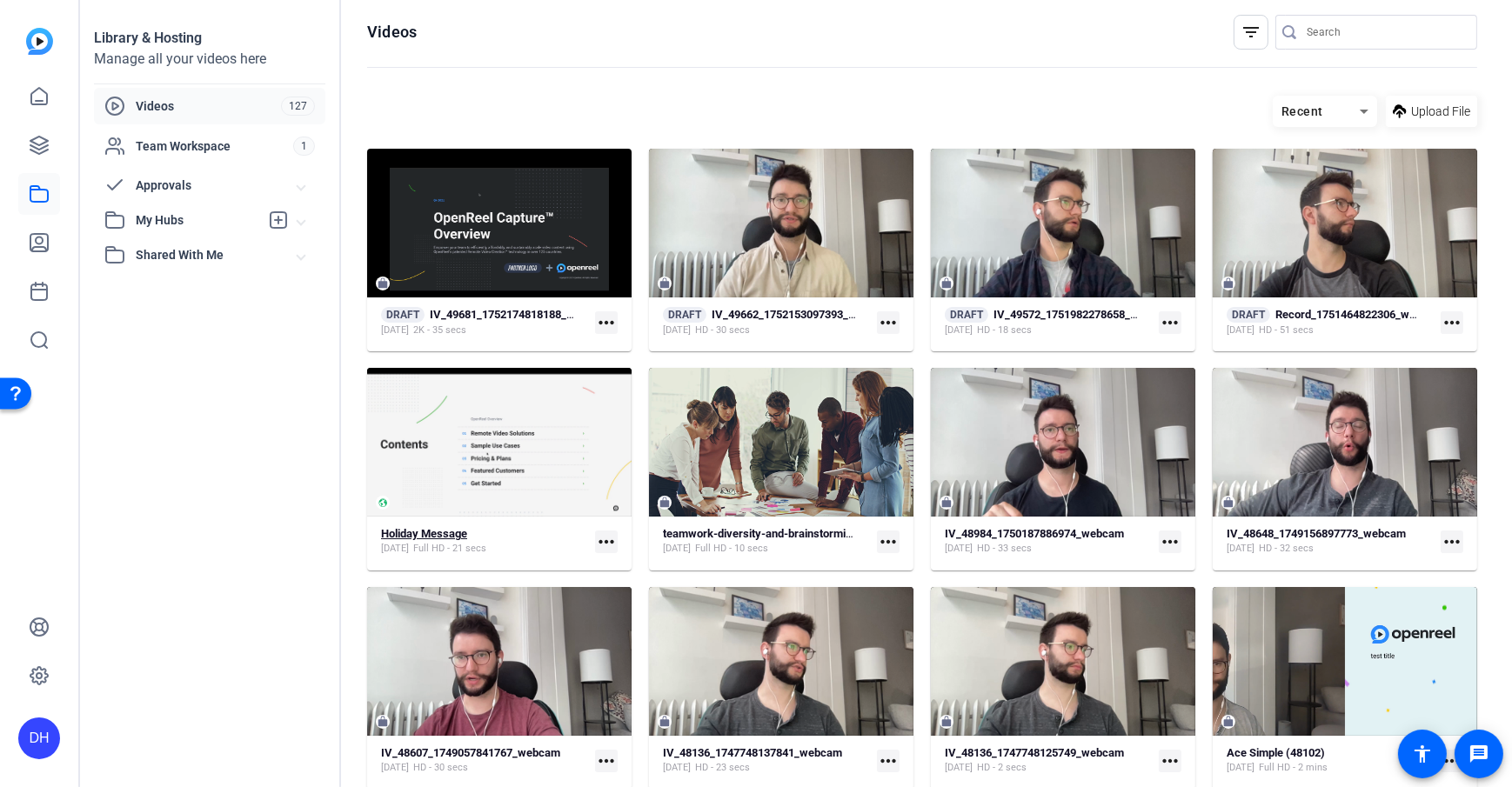 click on "Holiday Message" 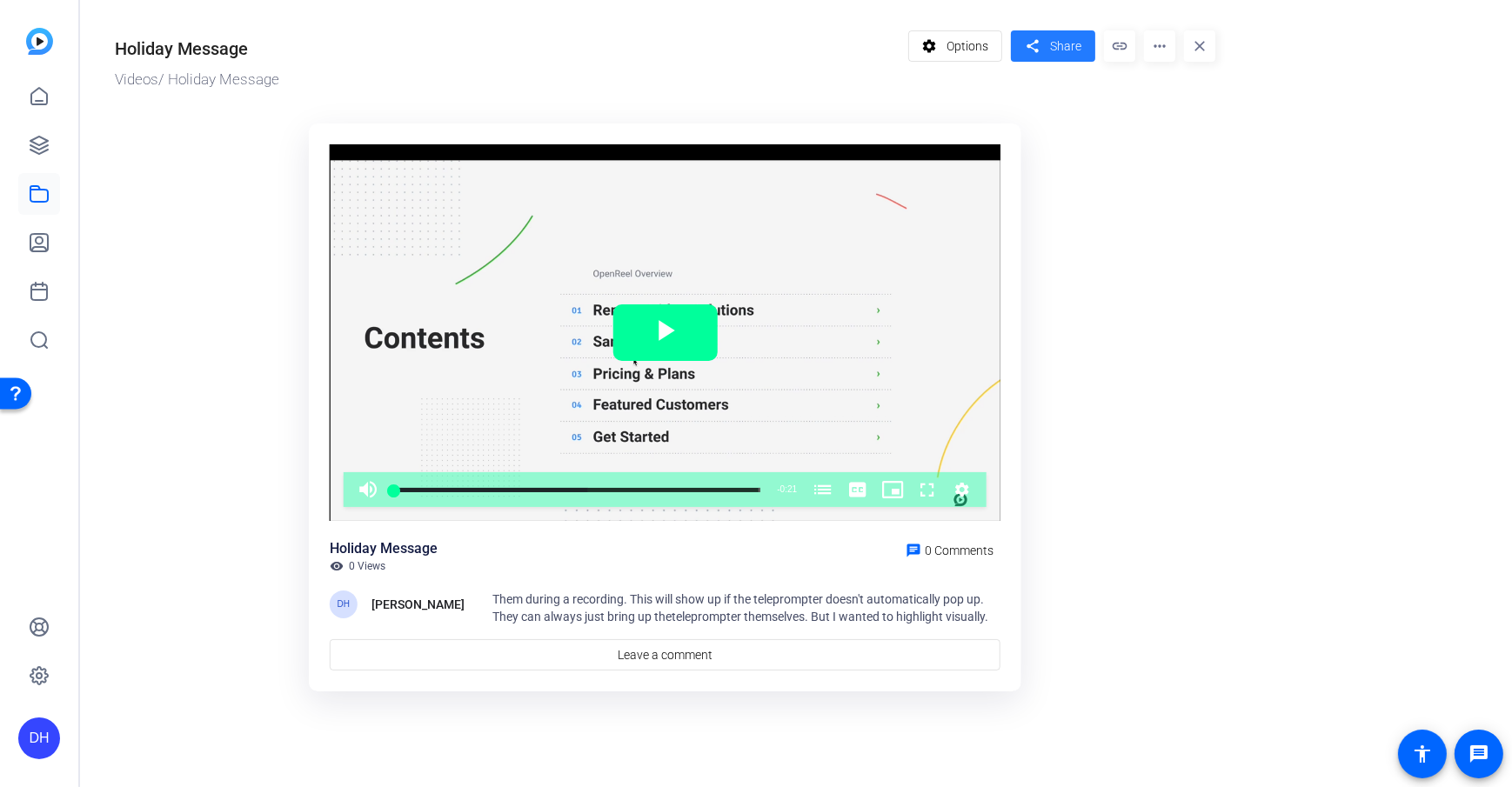 click on "Share" 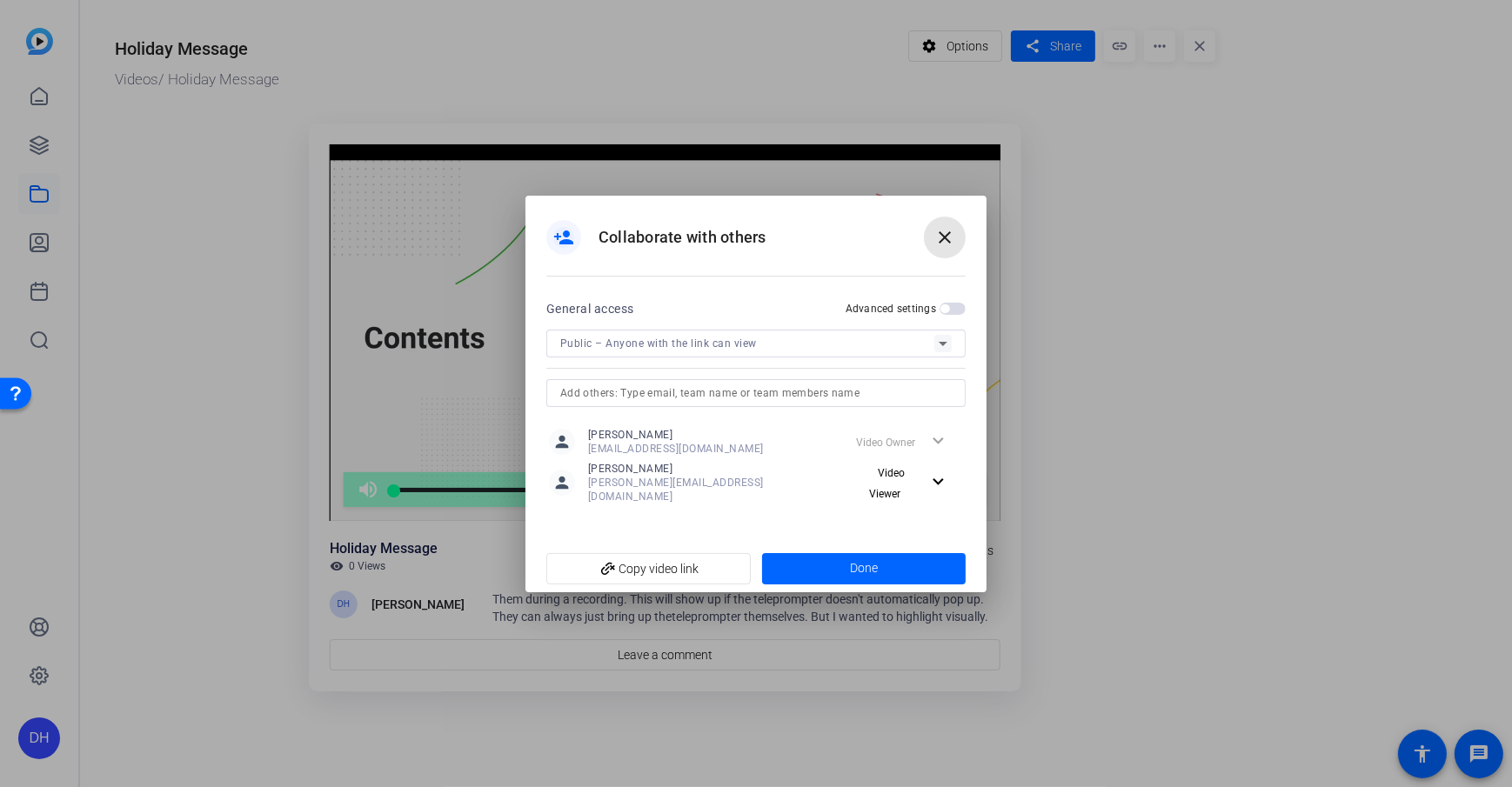 drag, startPoint x: 960, startPoint y: 237, endPoint x: 1047, endPoint y: 156, distance: 118.86968 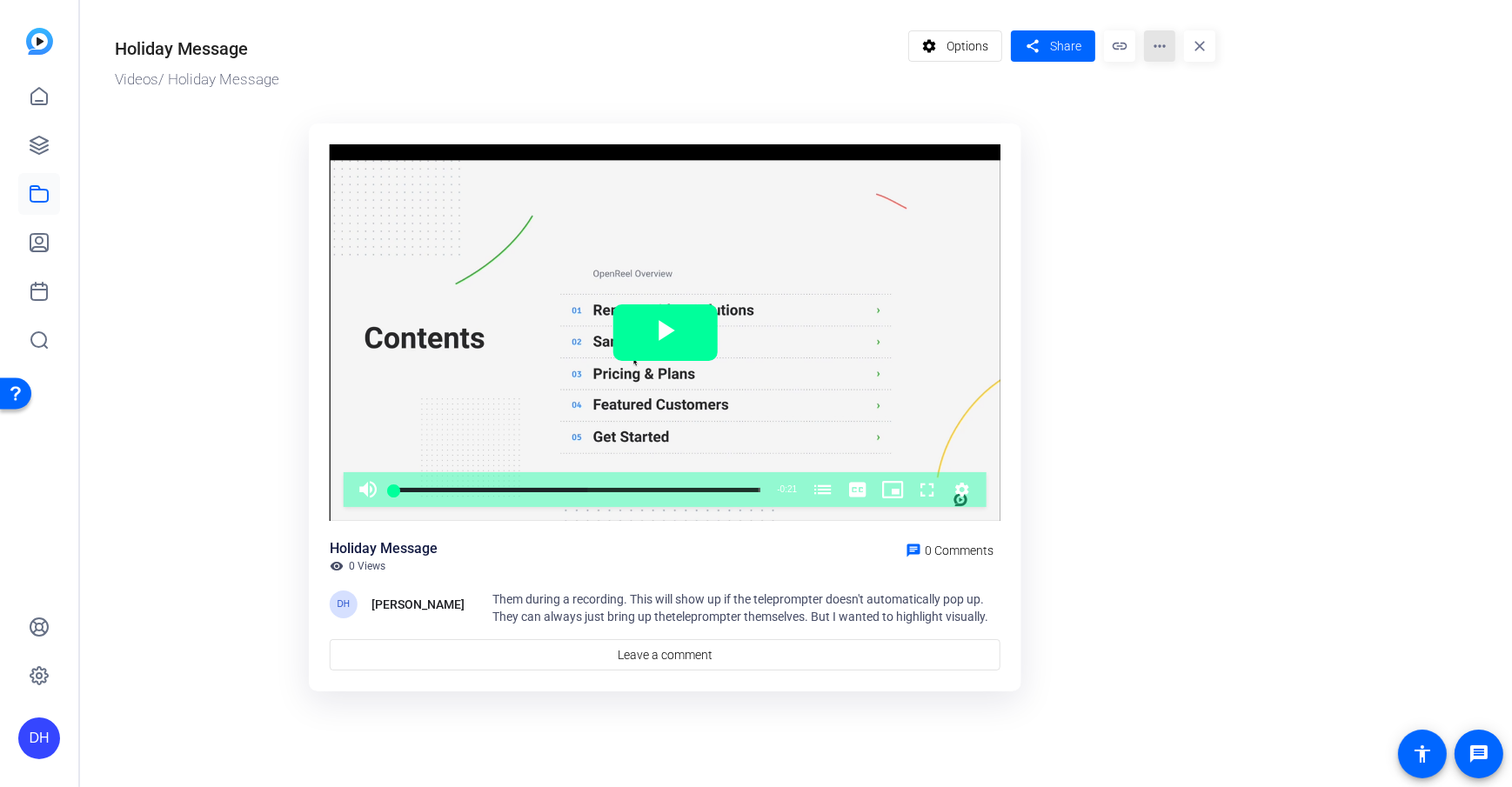 click on "more_horiz" 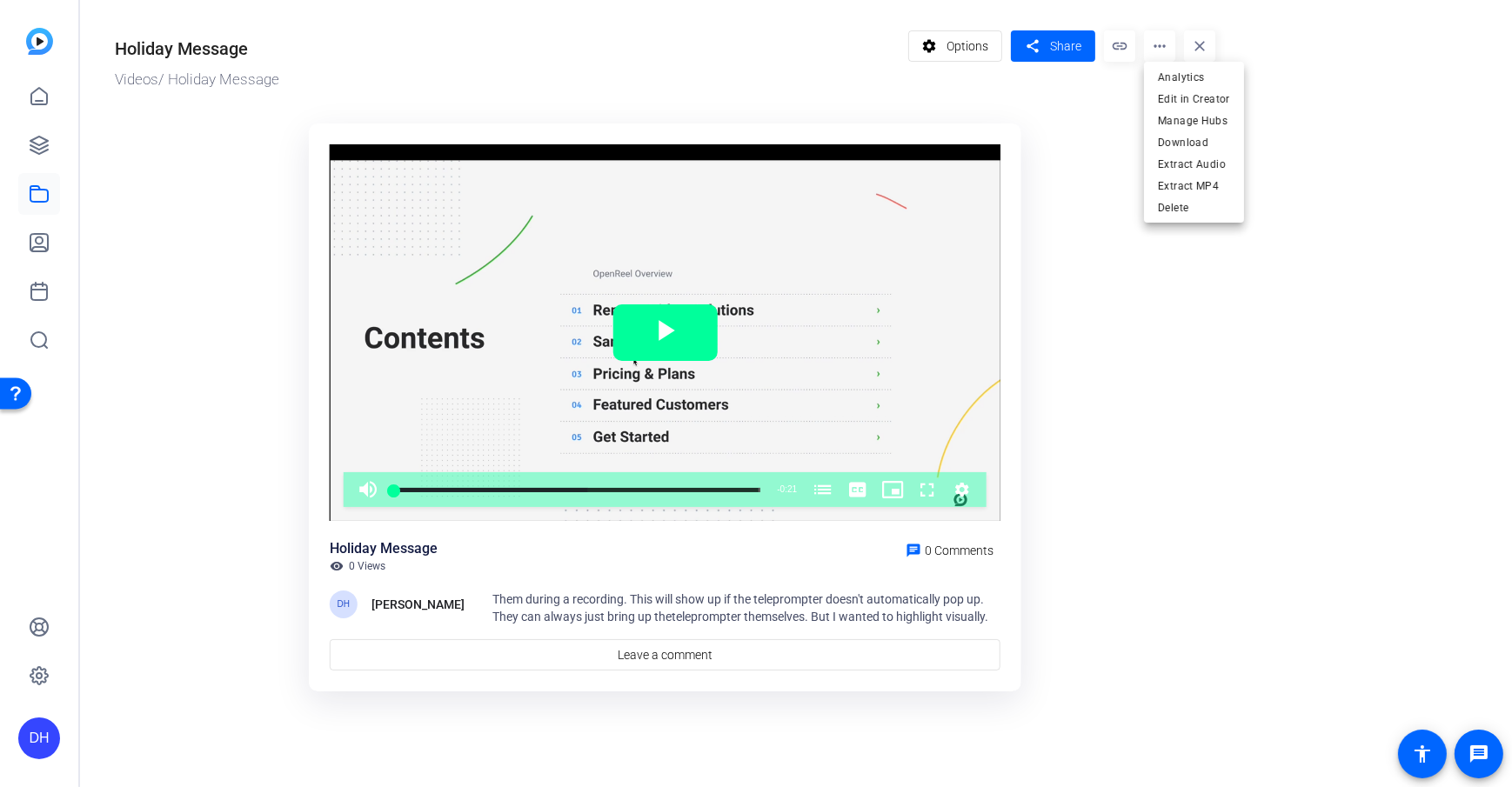 click at bounding box center (756, 393) 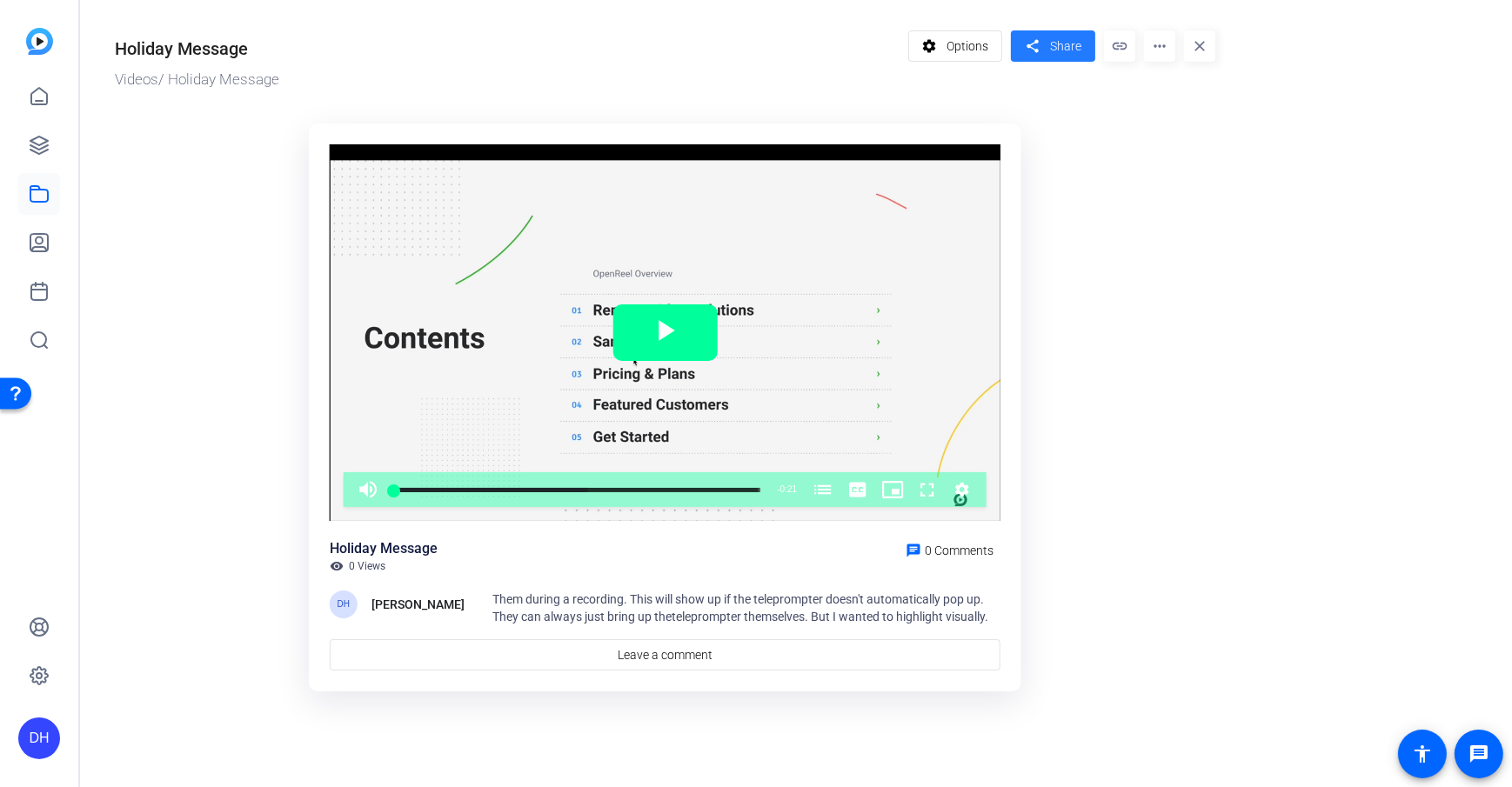 click on "Share" 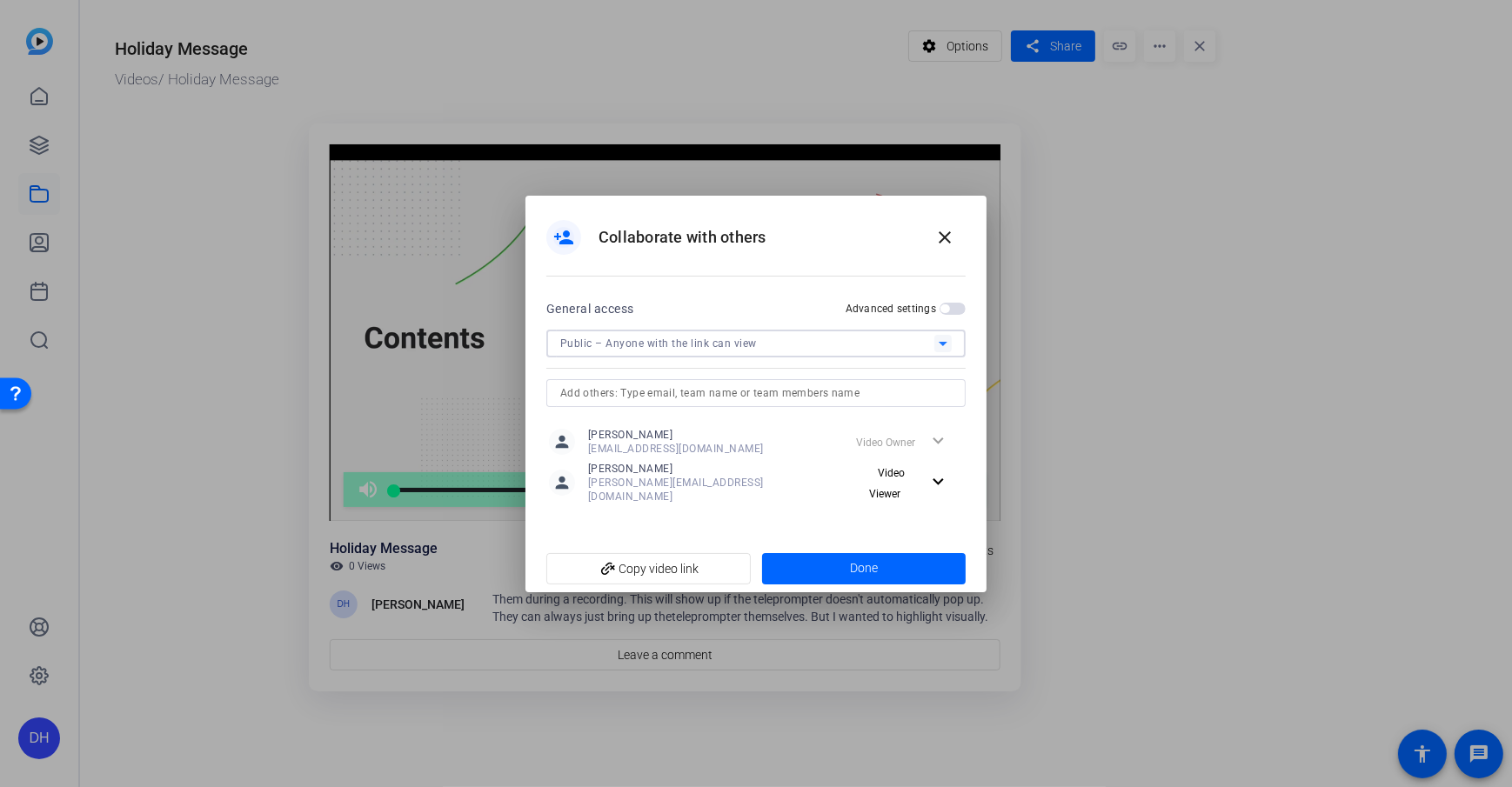 click 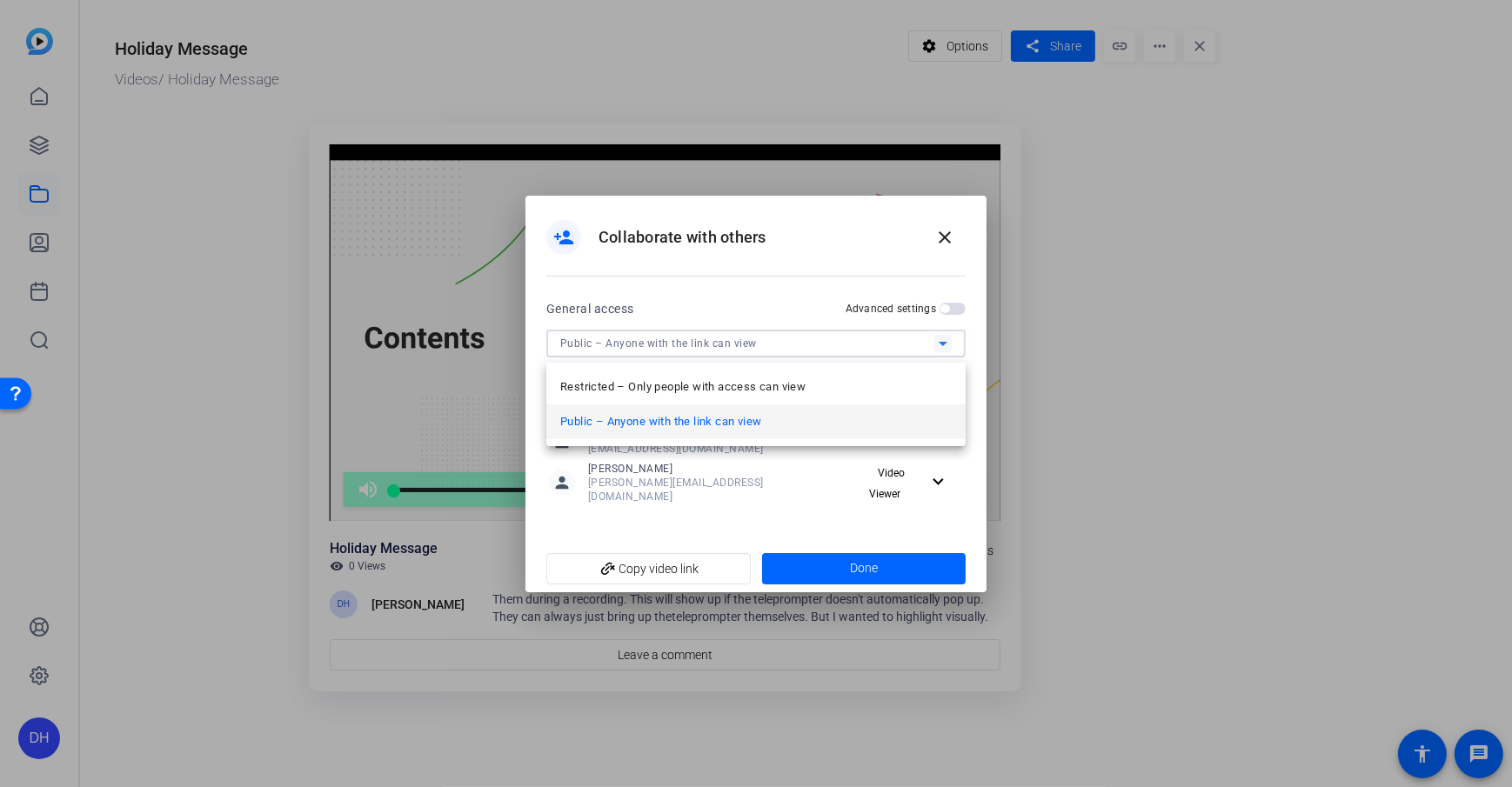 click on "Public – Anyone with the link can view" at bounding box center (660, 422) 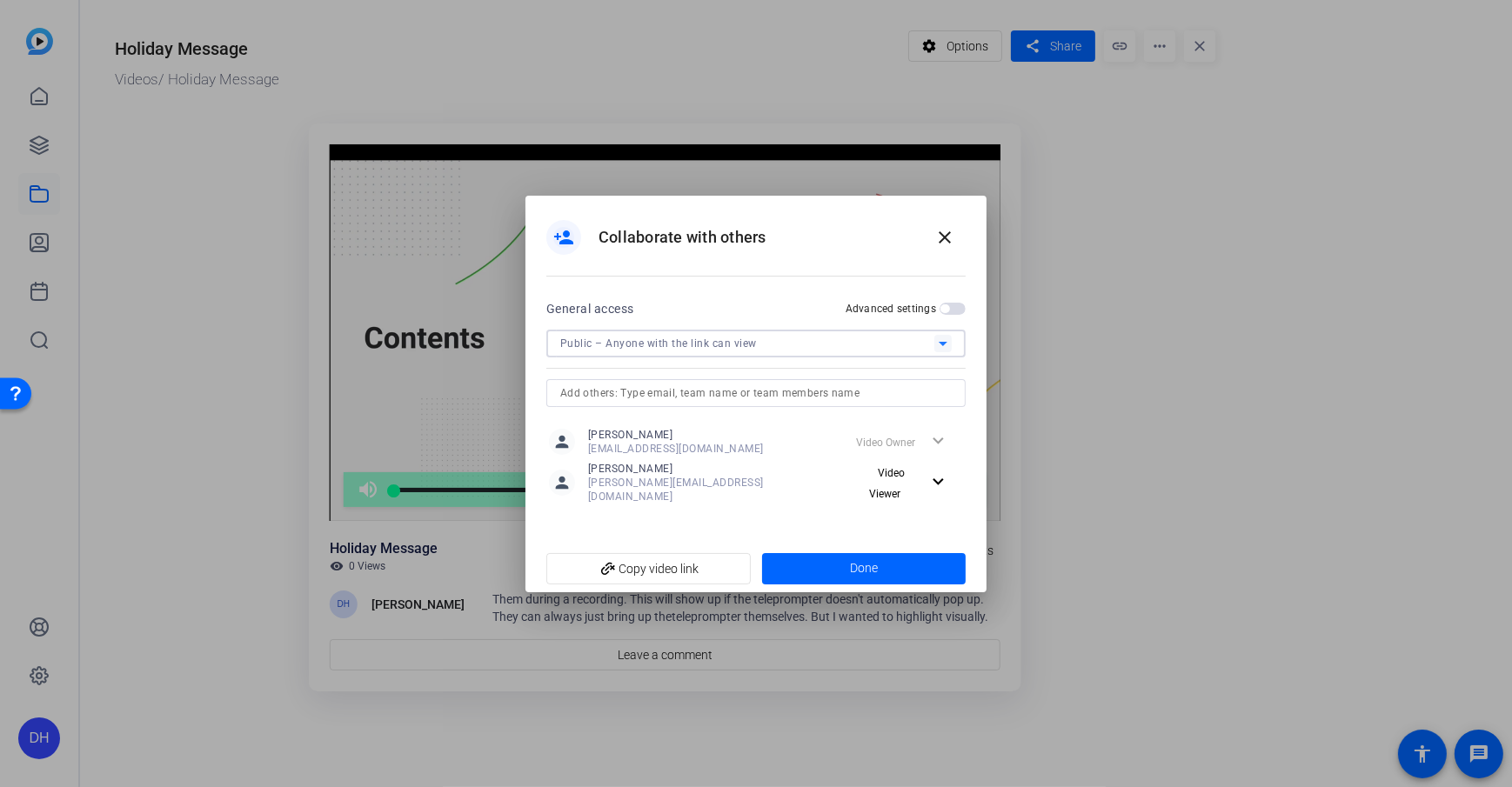 click on "Advanced settings" at bounding box center [906, 309] 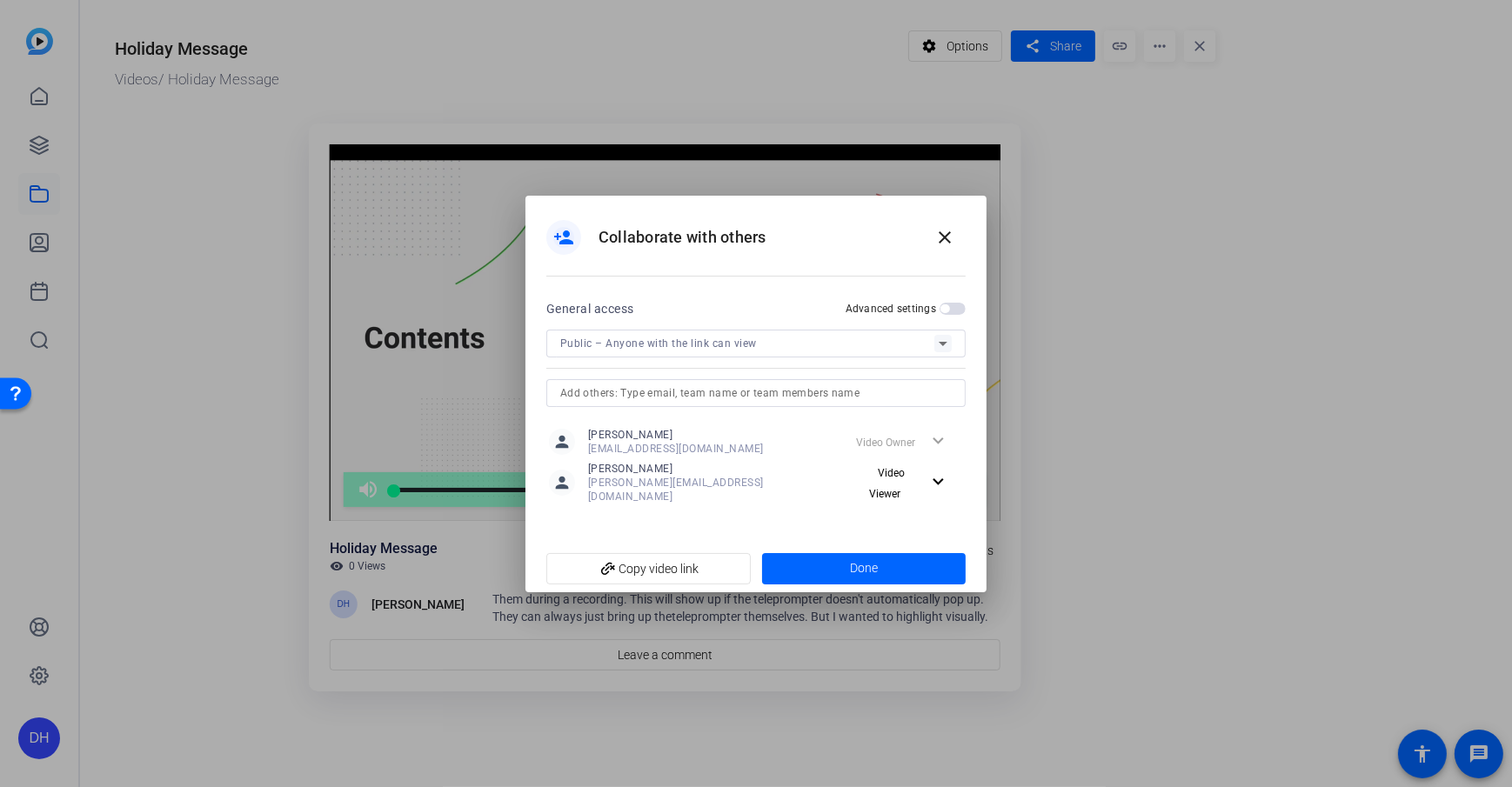 click at bounding box center [953, 309] 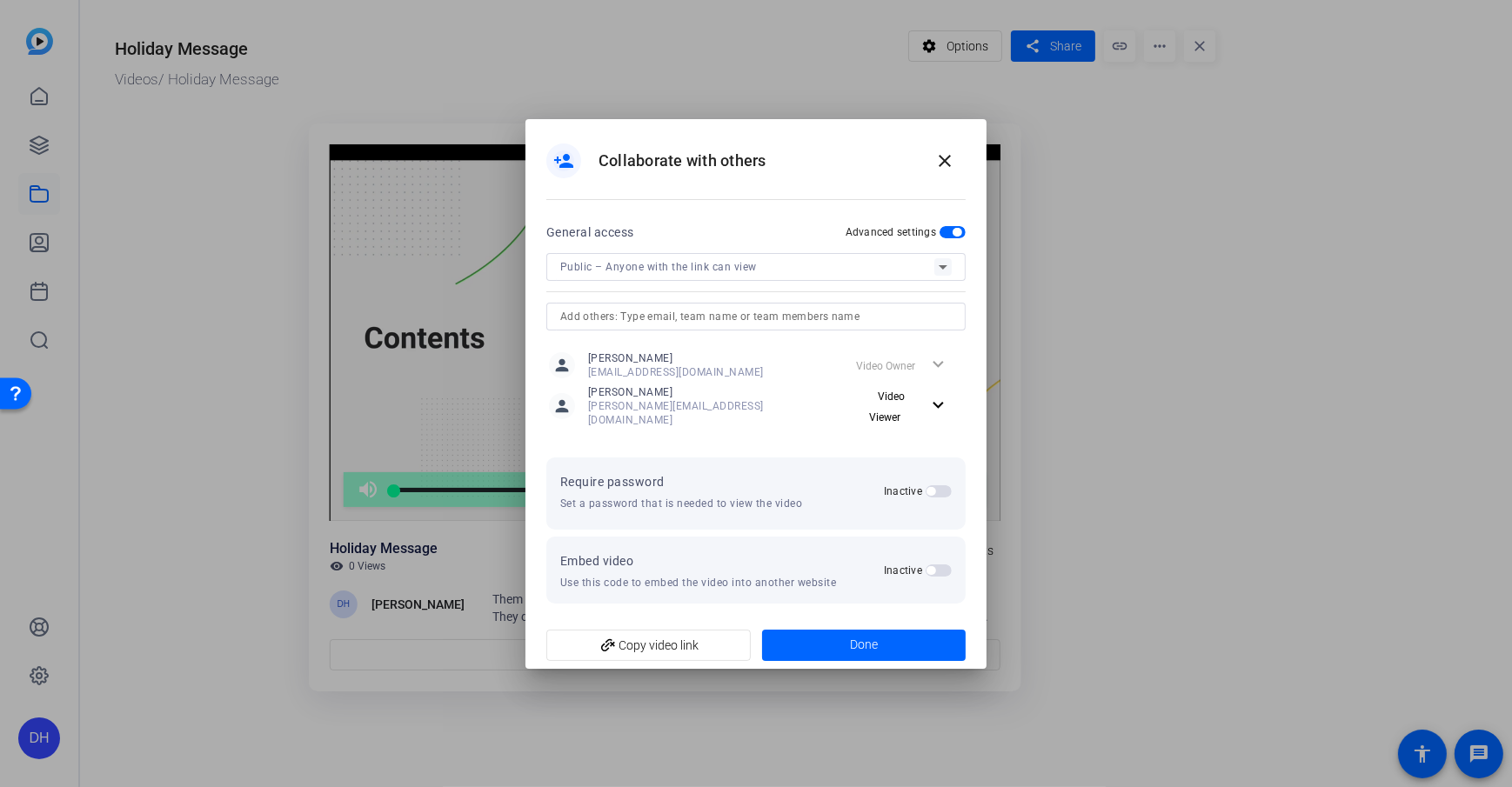 click at bounding box center (939, 491) 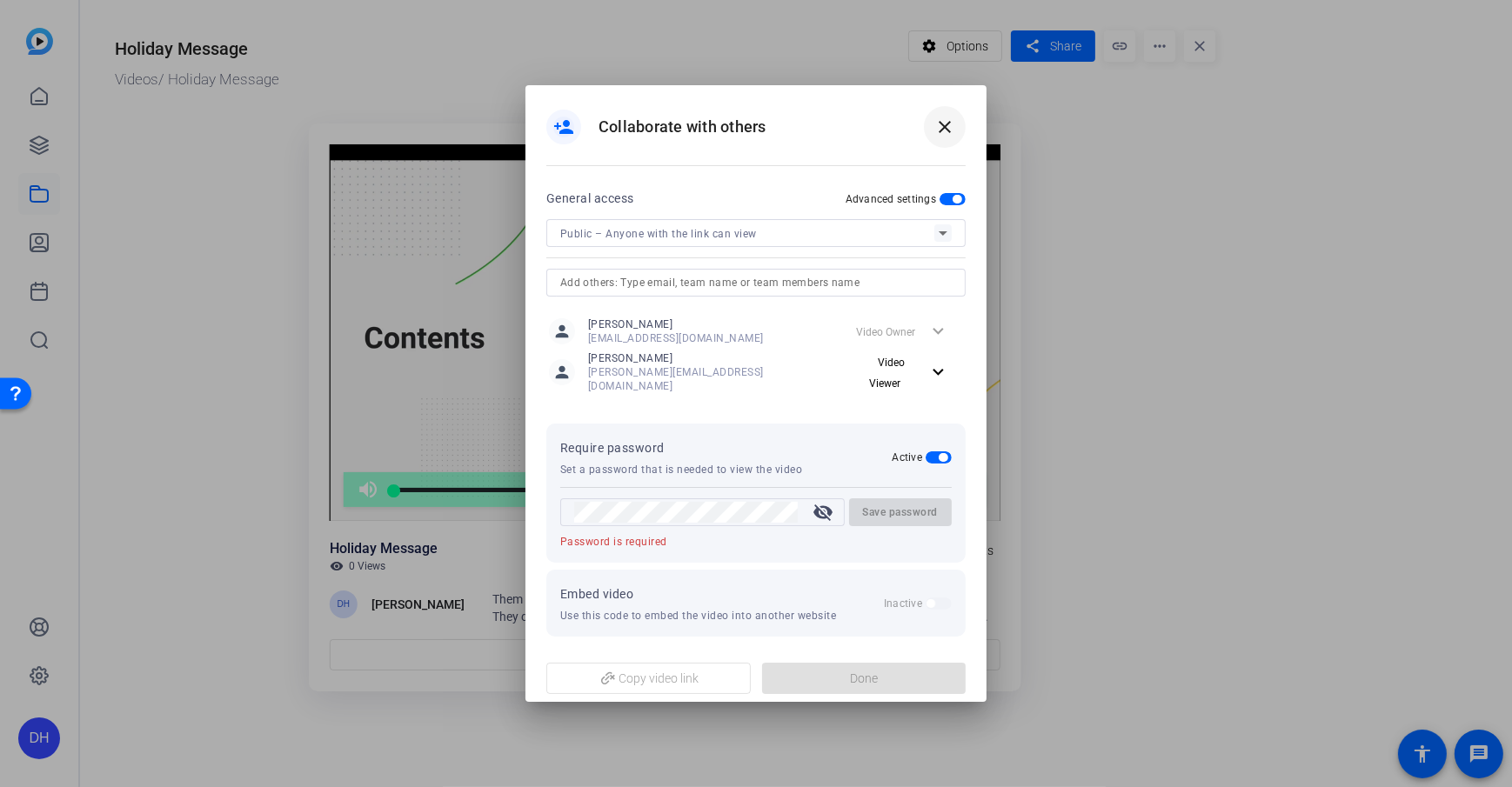 click on "close" at bounding box center [945, 127] 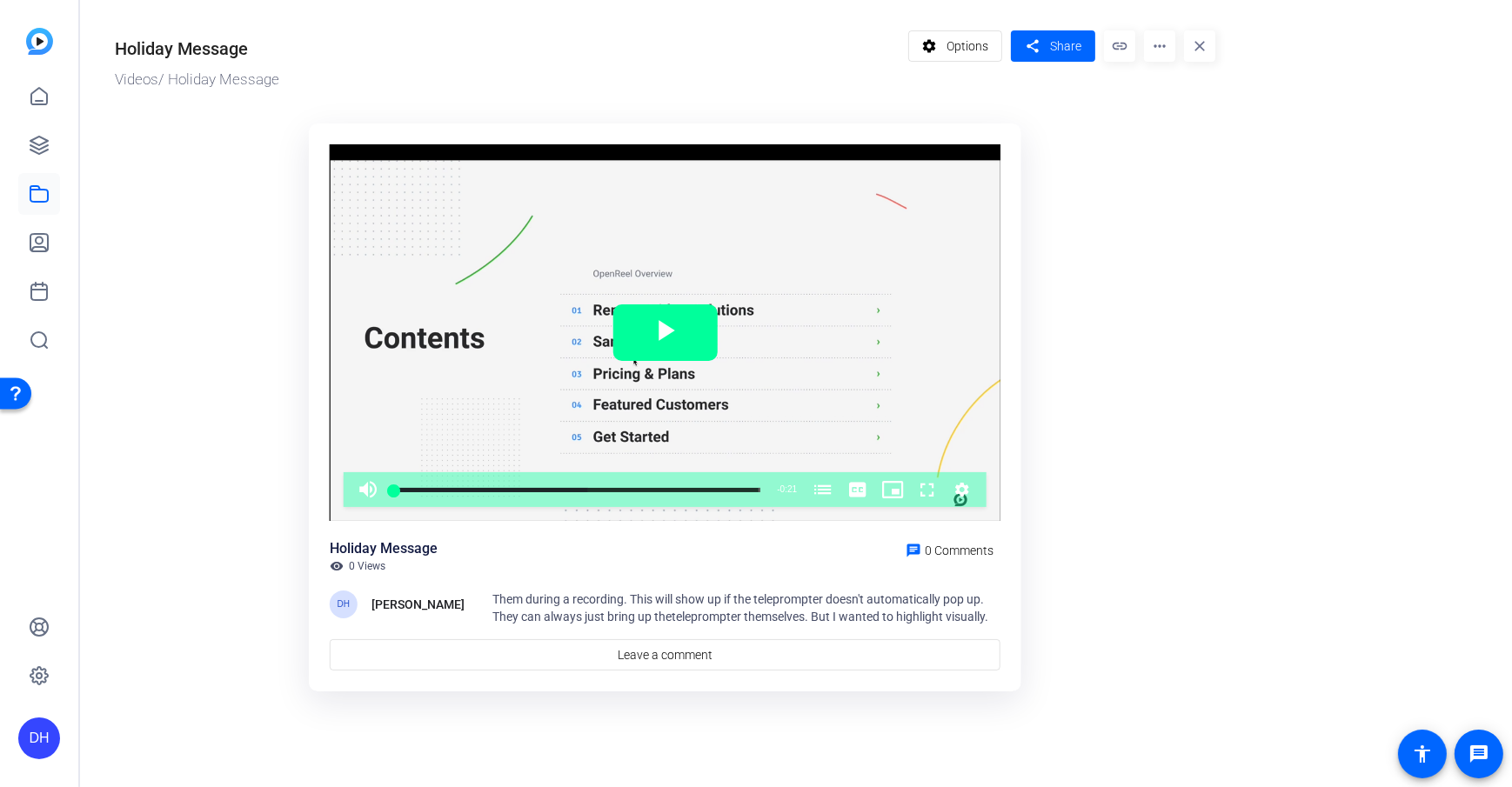 click on "more_horiz" 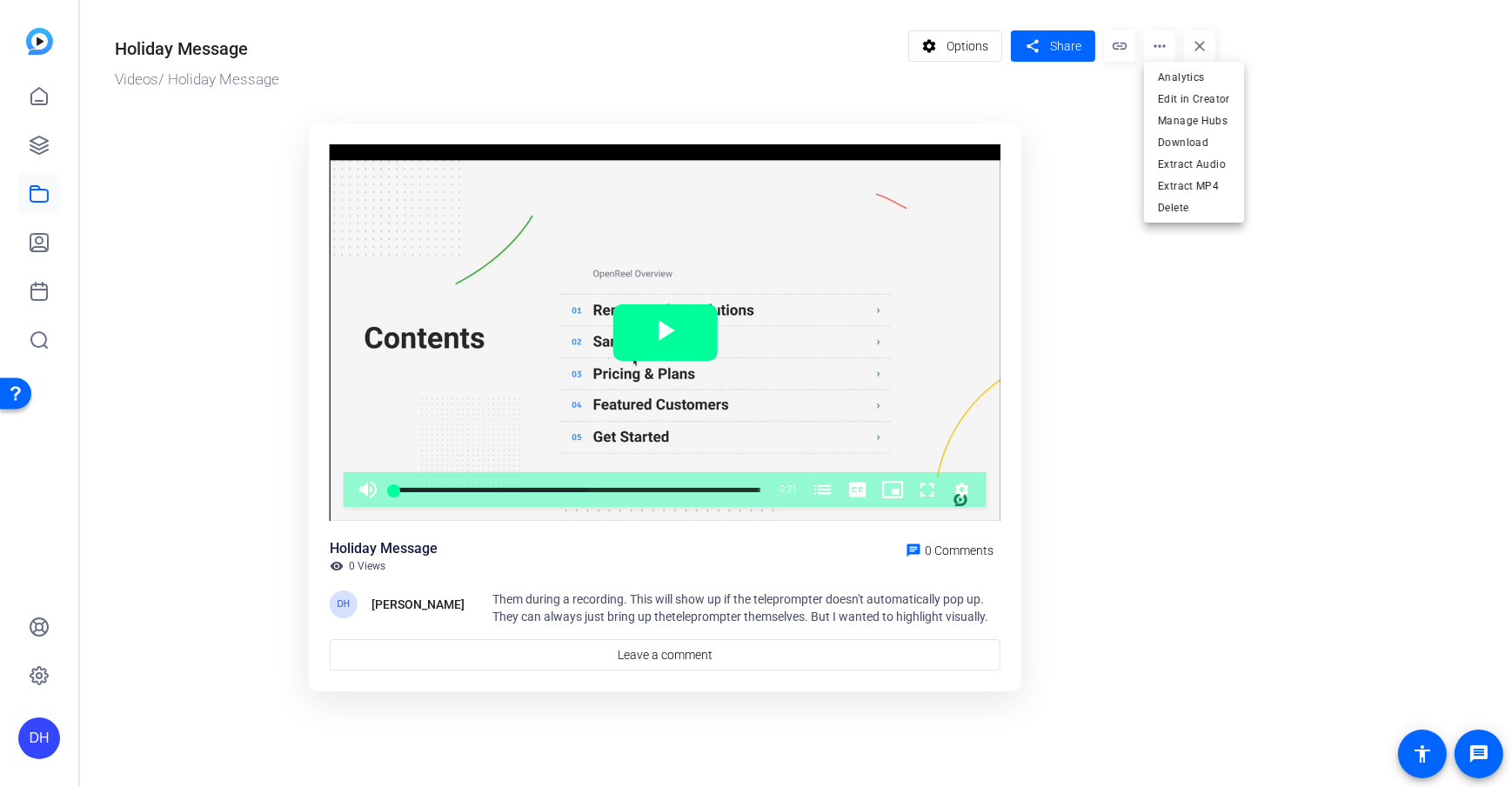 click at bounding box center [756, 393] 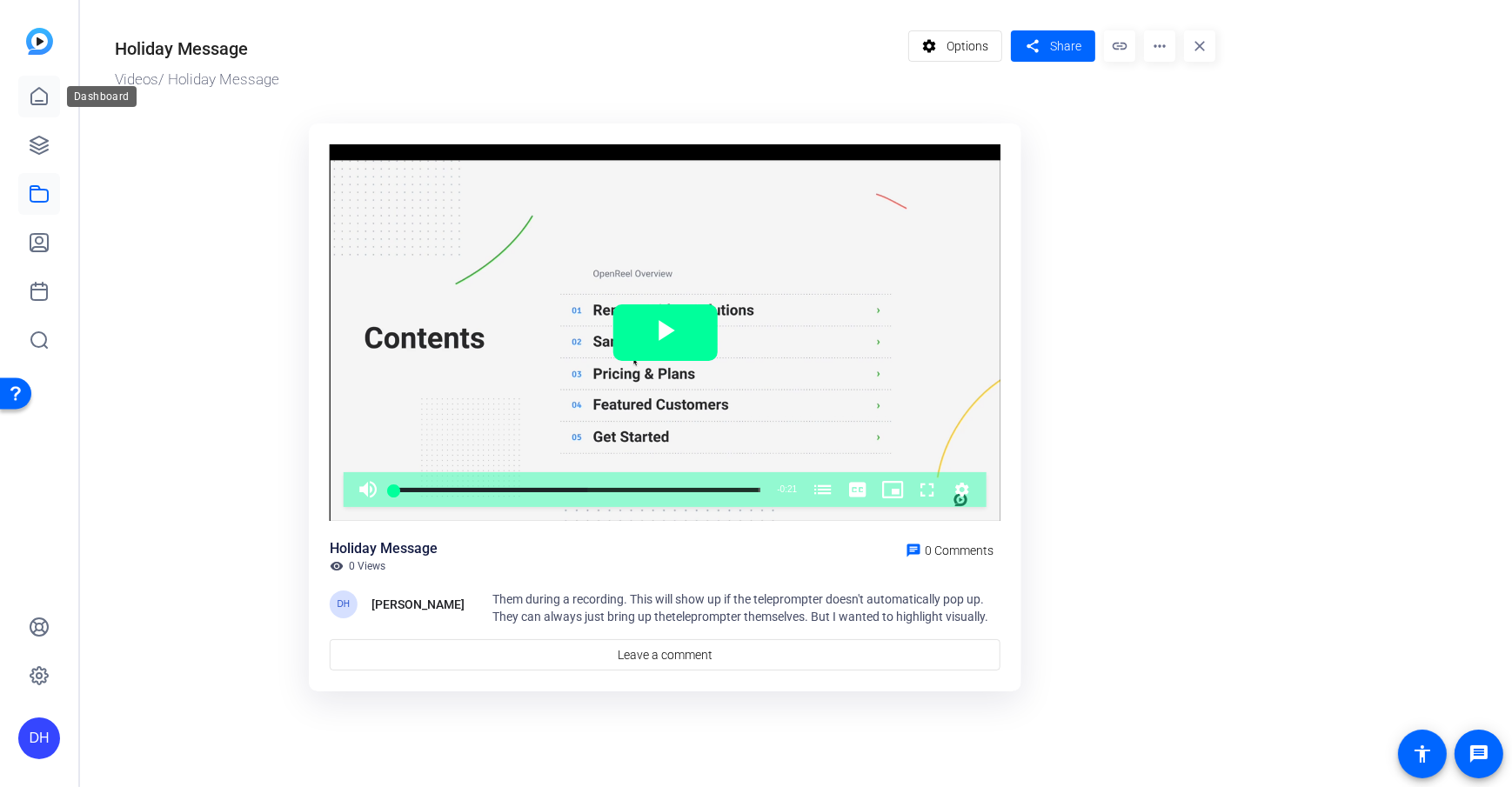 click 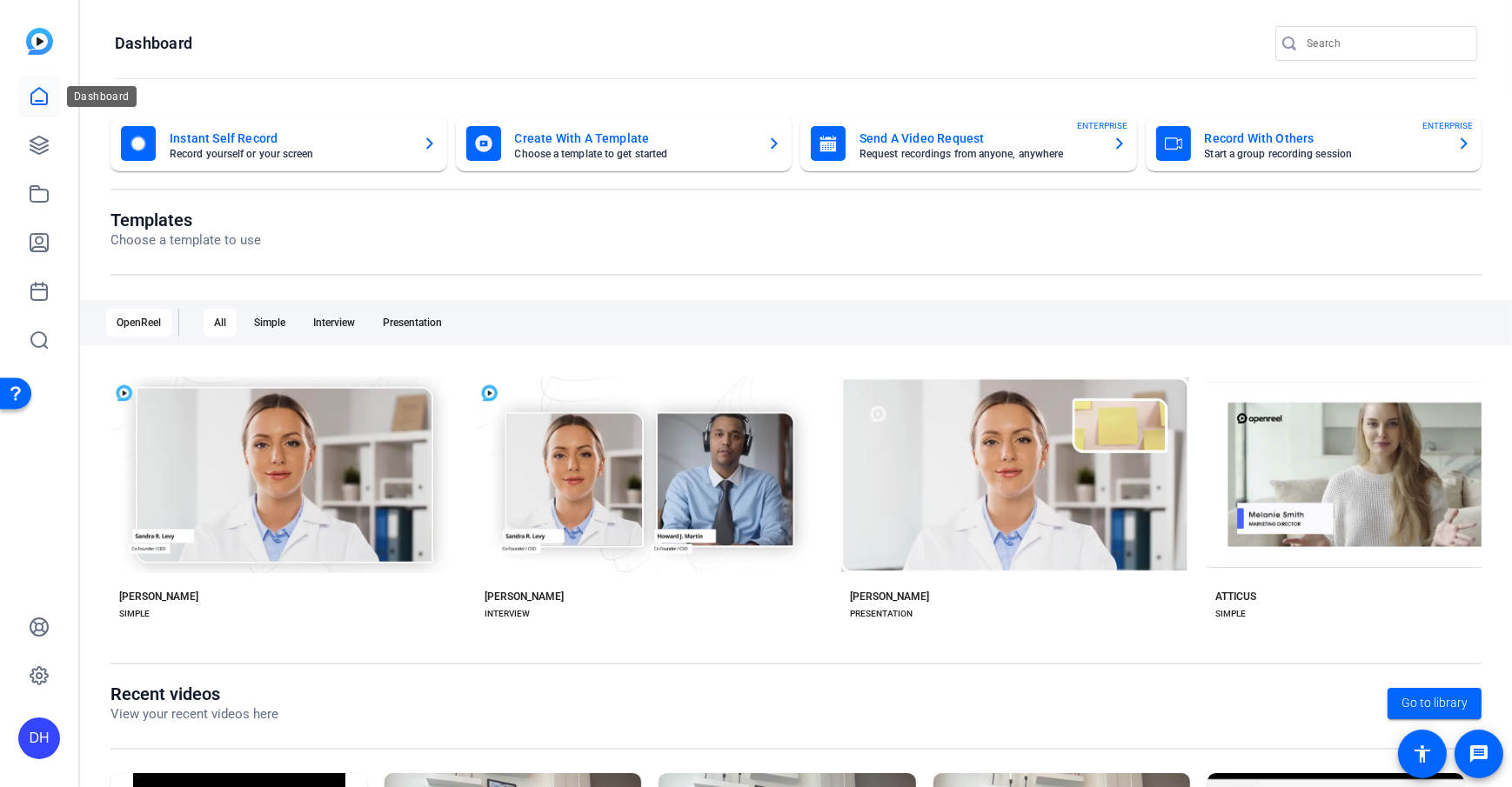click 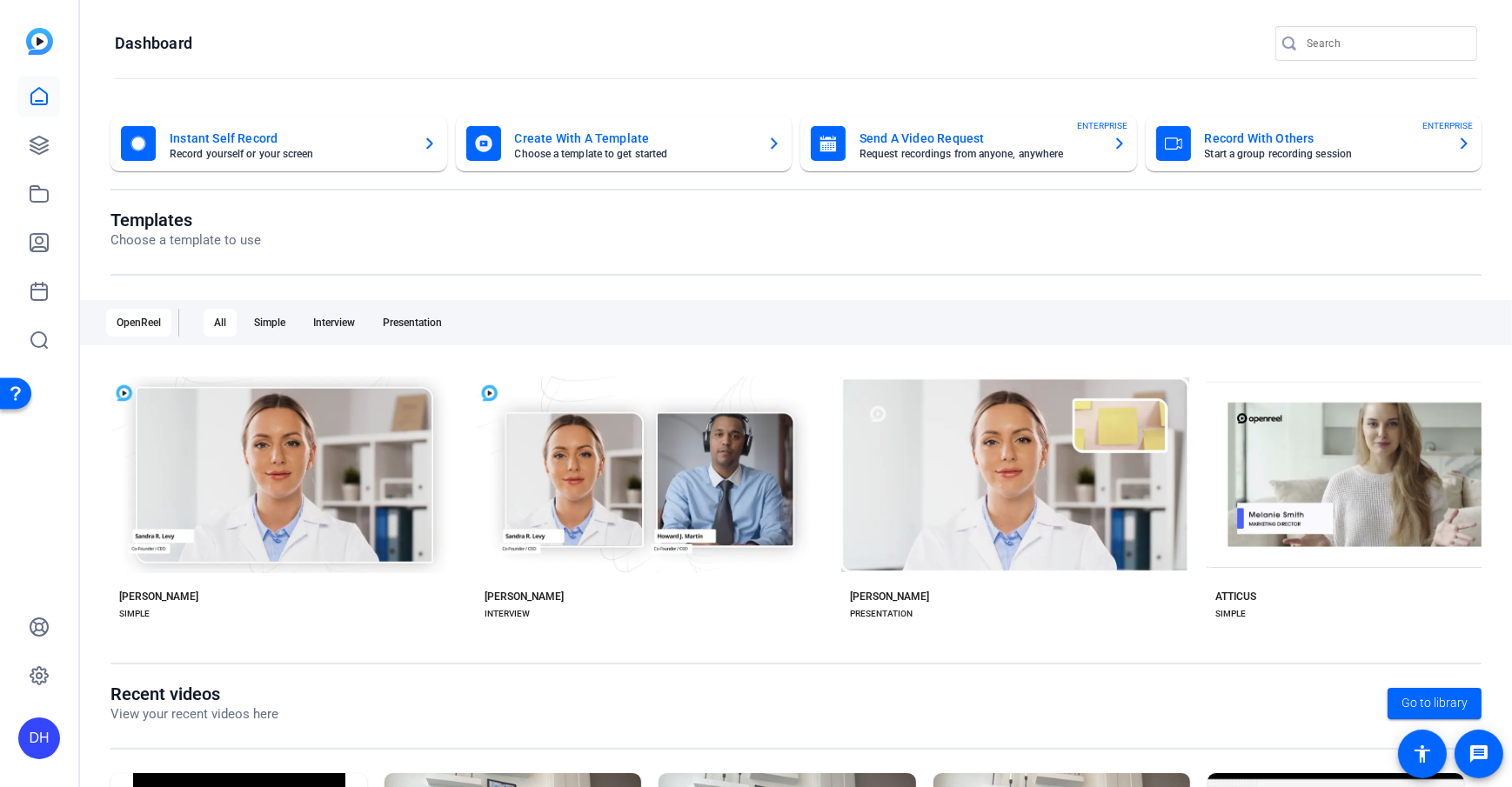 click on "Dashboard" 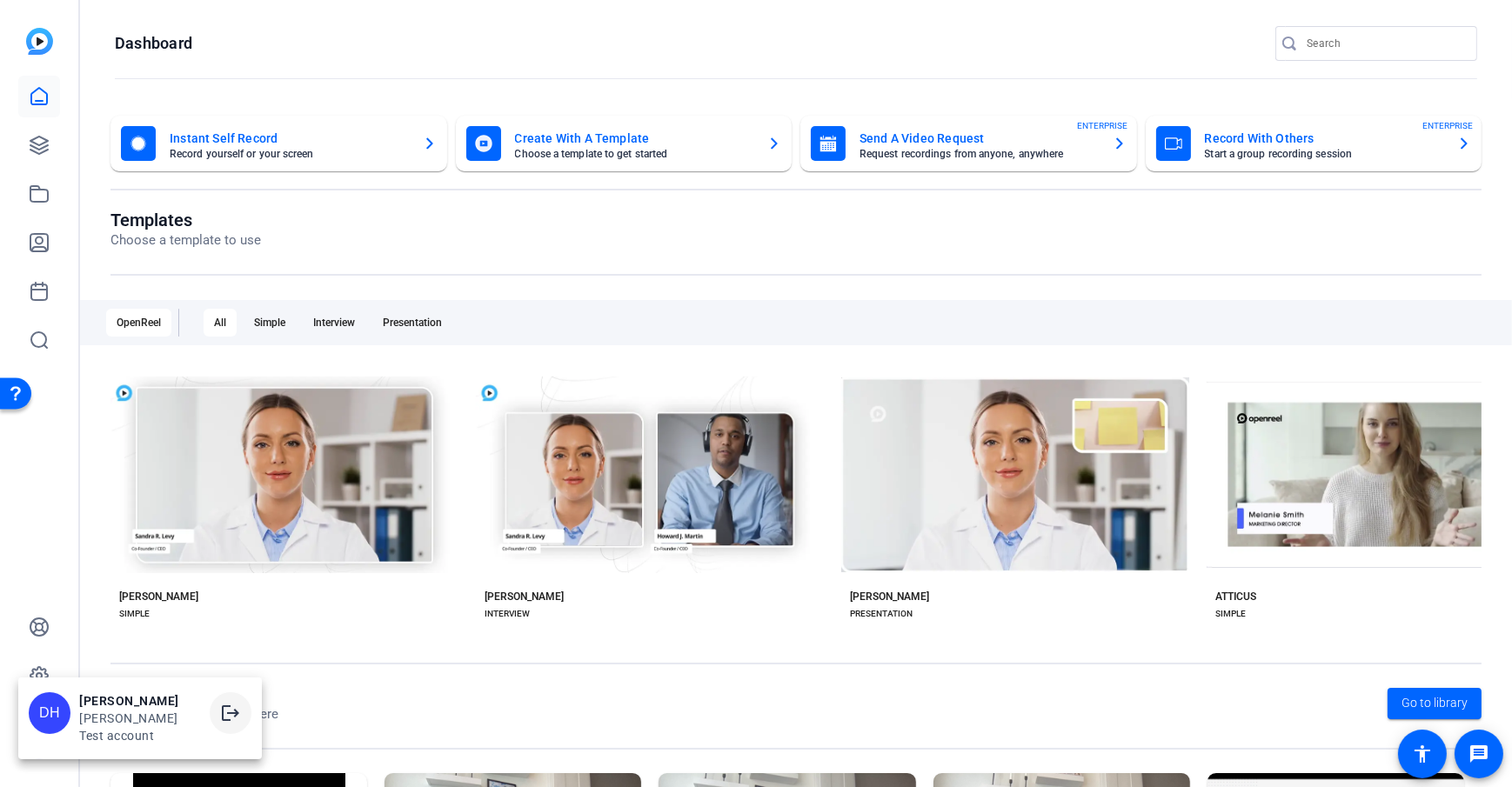 click on "logout" at bounding box center (231, 713) 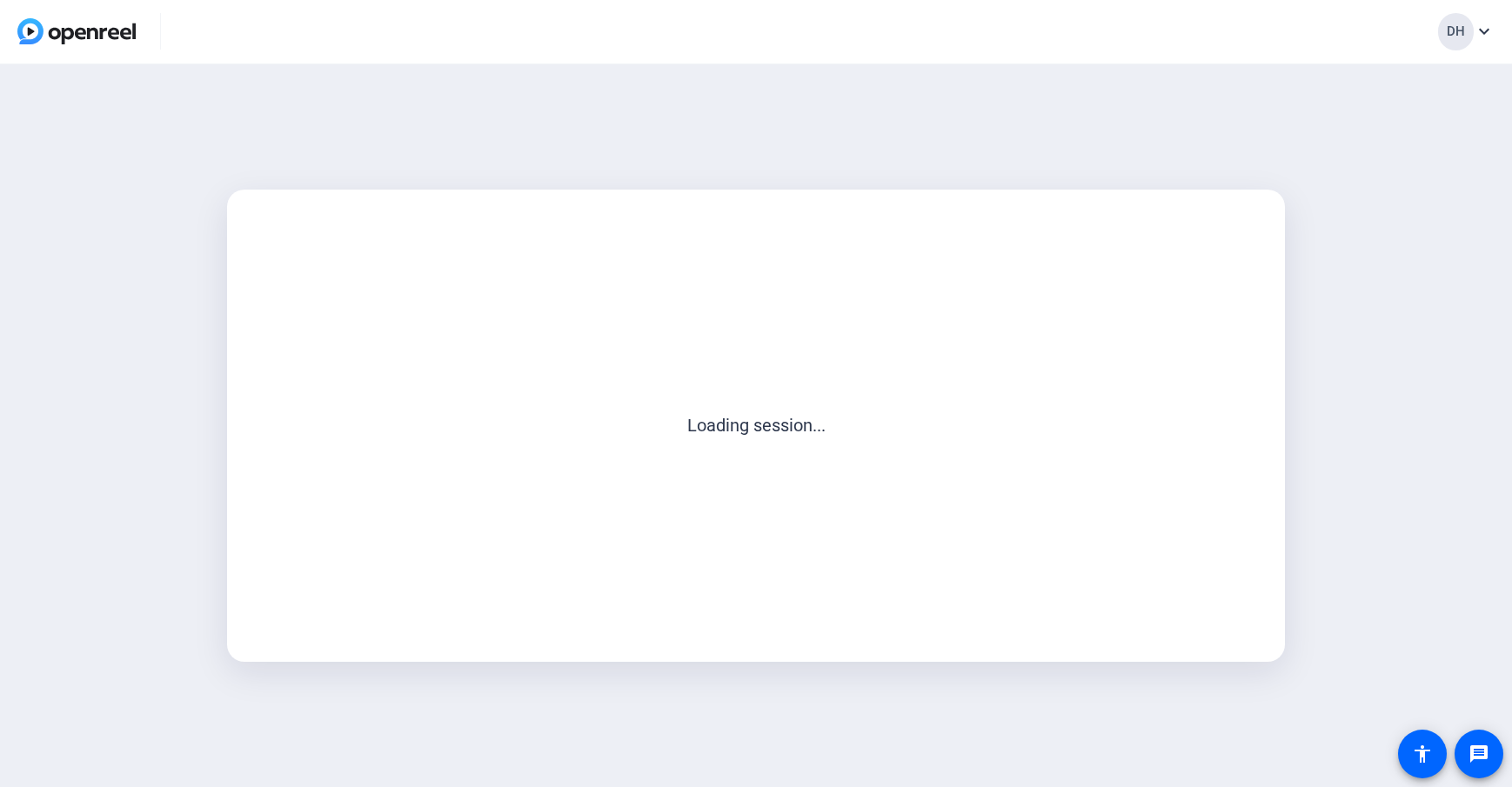 scroll, scrollTop: 0, scrollLeft: 0, axis: both 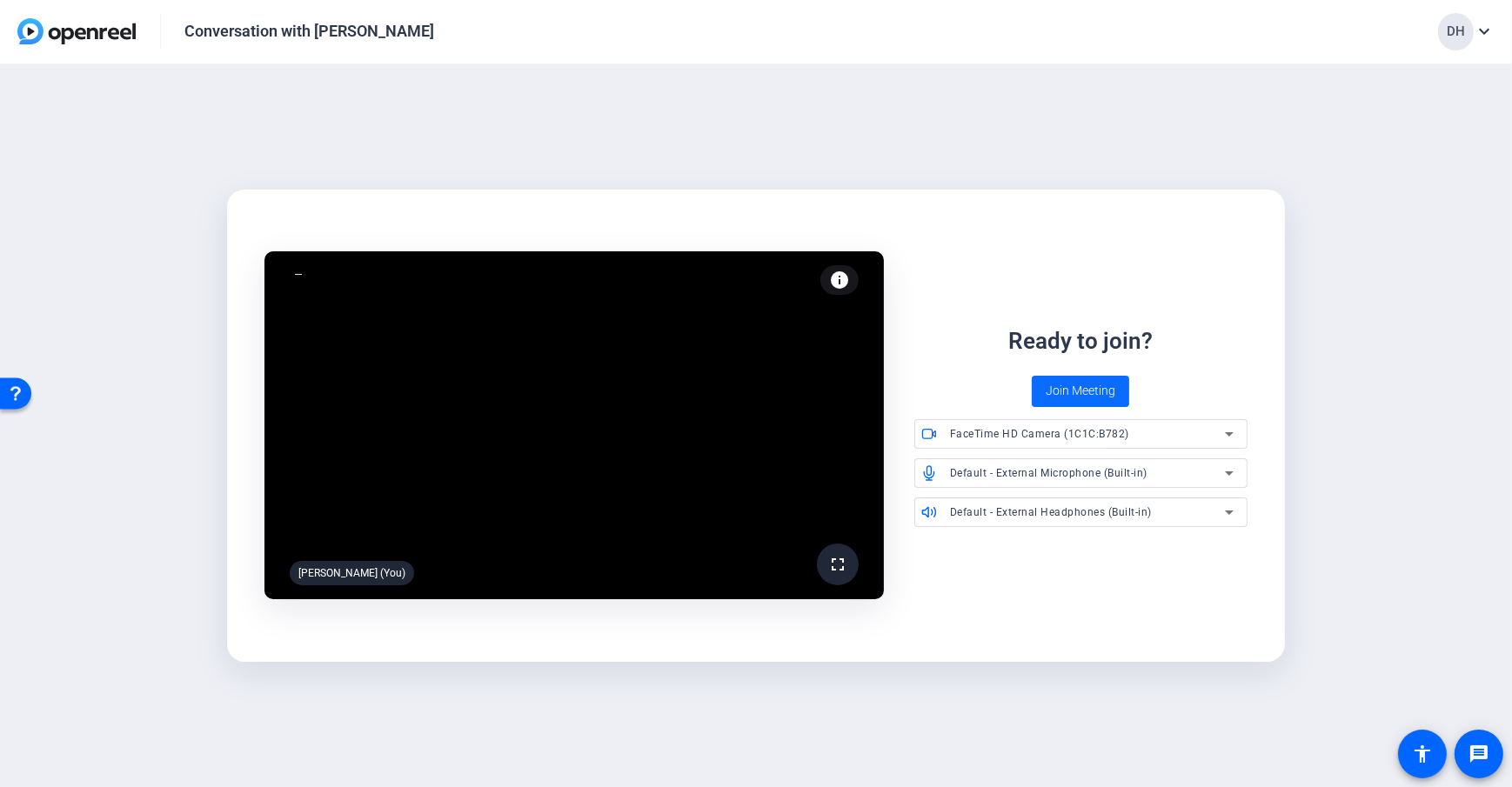 click on "Join Meeting" 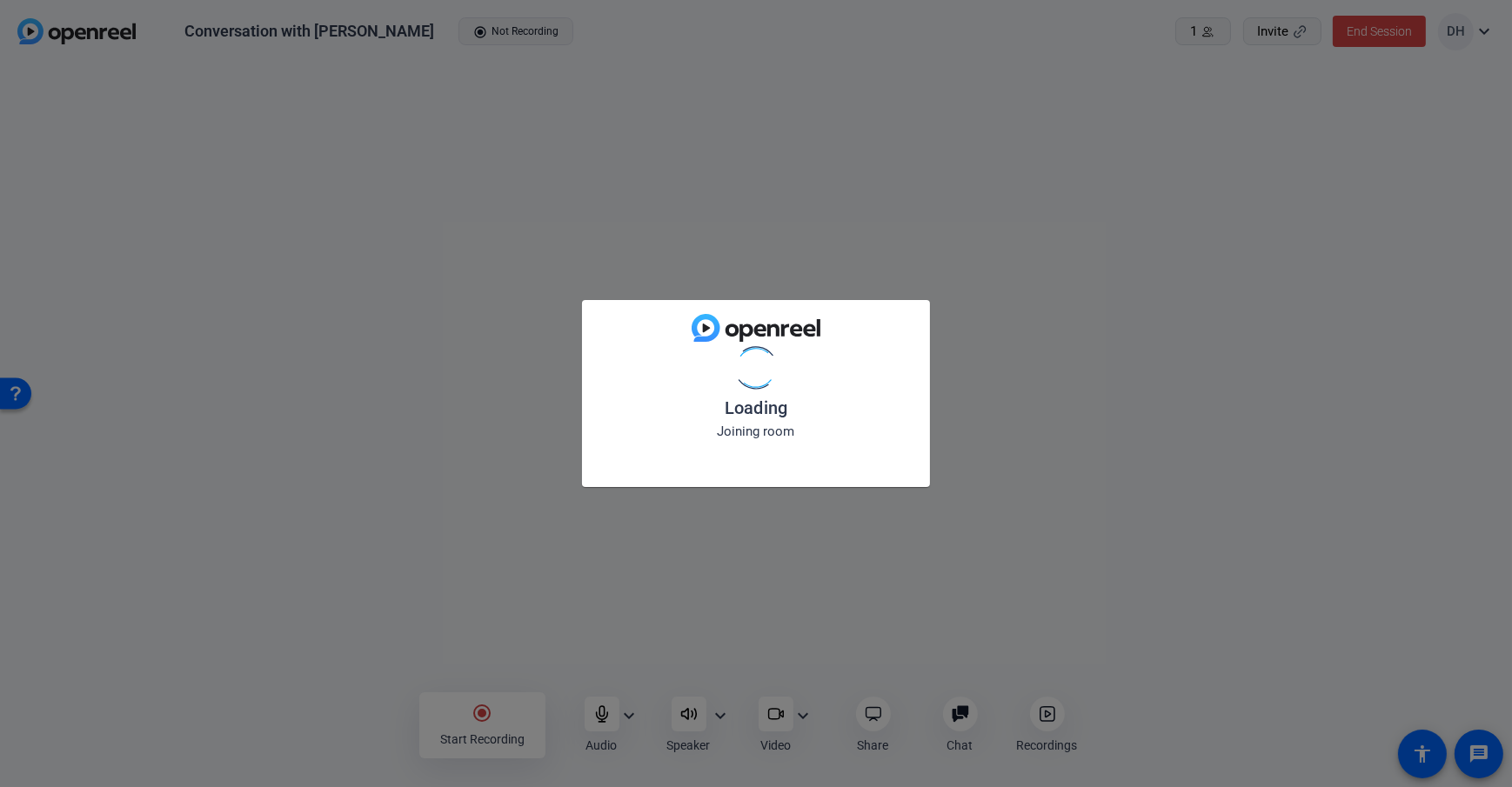 click on "Loading Joining room" 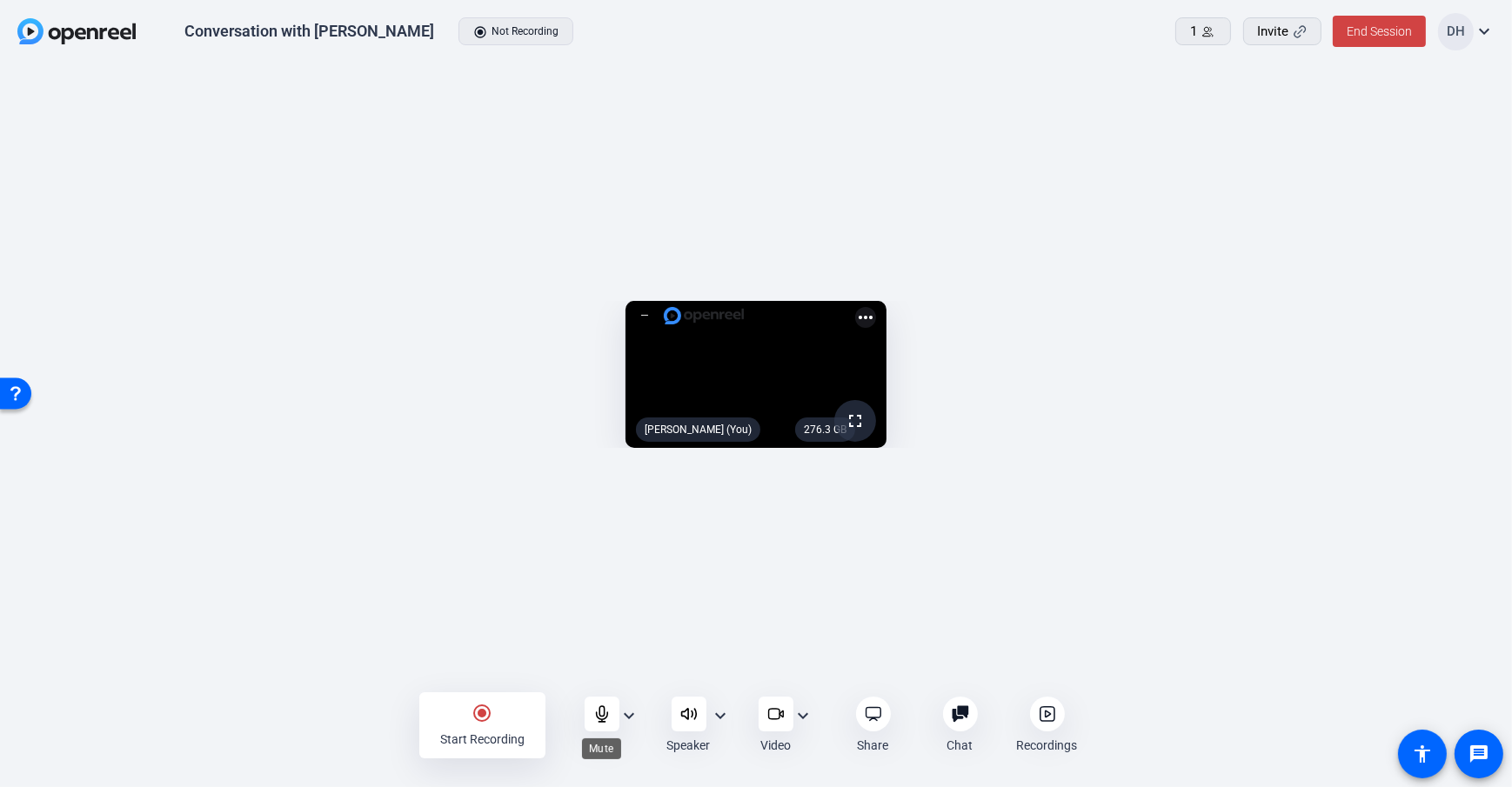 click 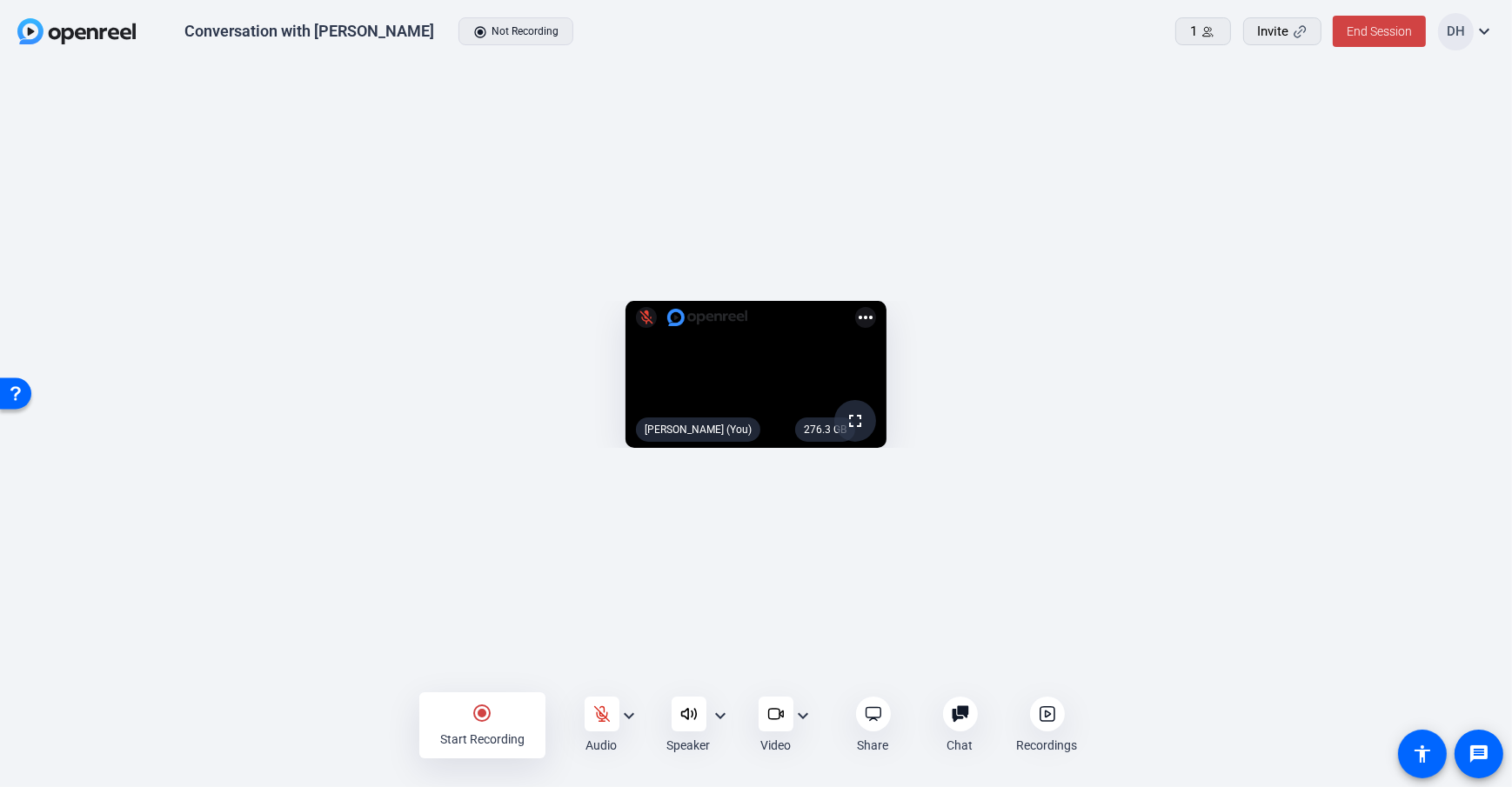 click on "276.3 GB  fullscreen mic_off  Daniel Heiberger (You)  more_horiz" 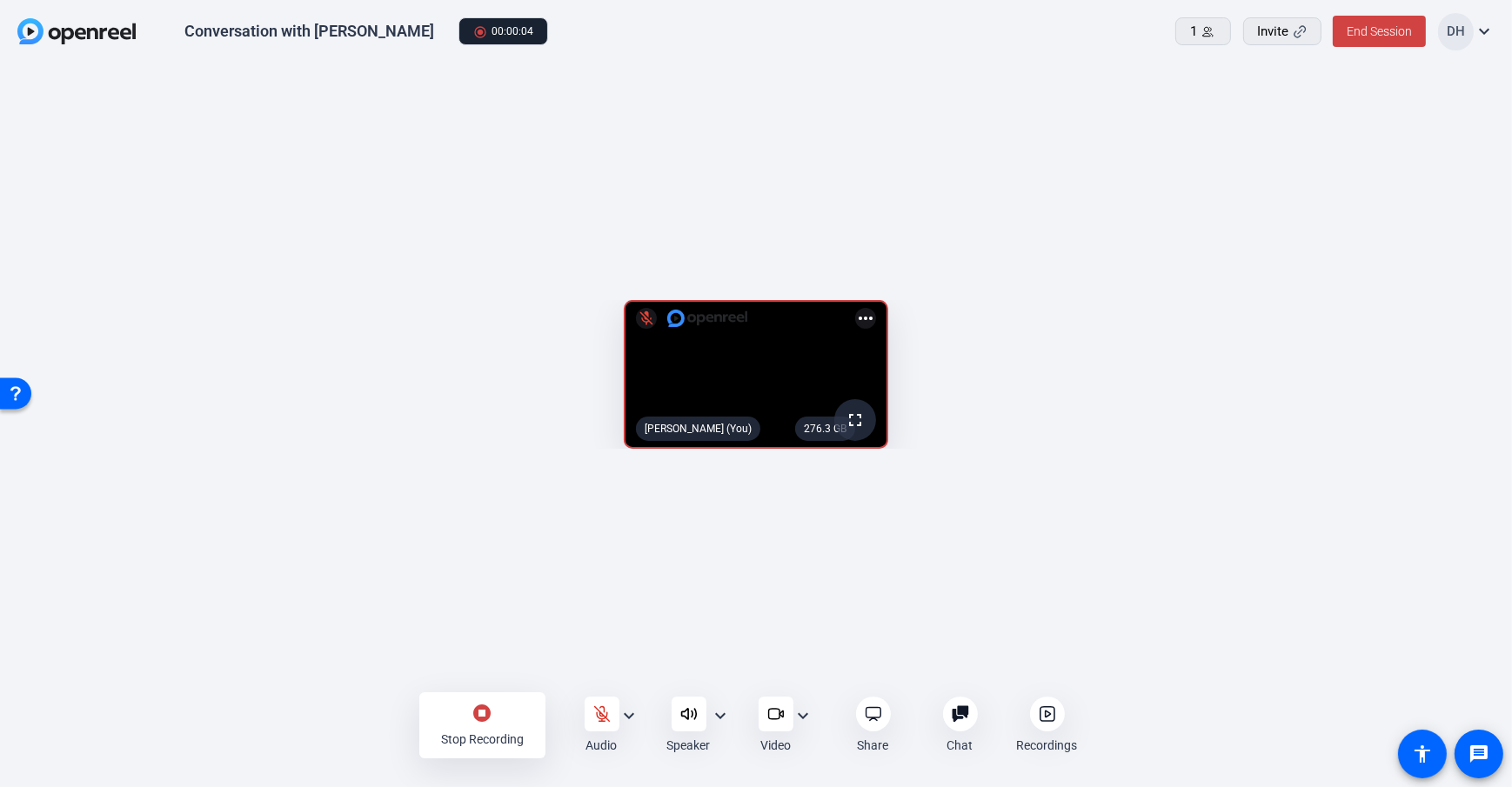 click on "276.3 GB  fullscreen mic_off  Daniel Heiberger (You)  more_horiz" 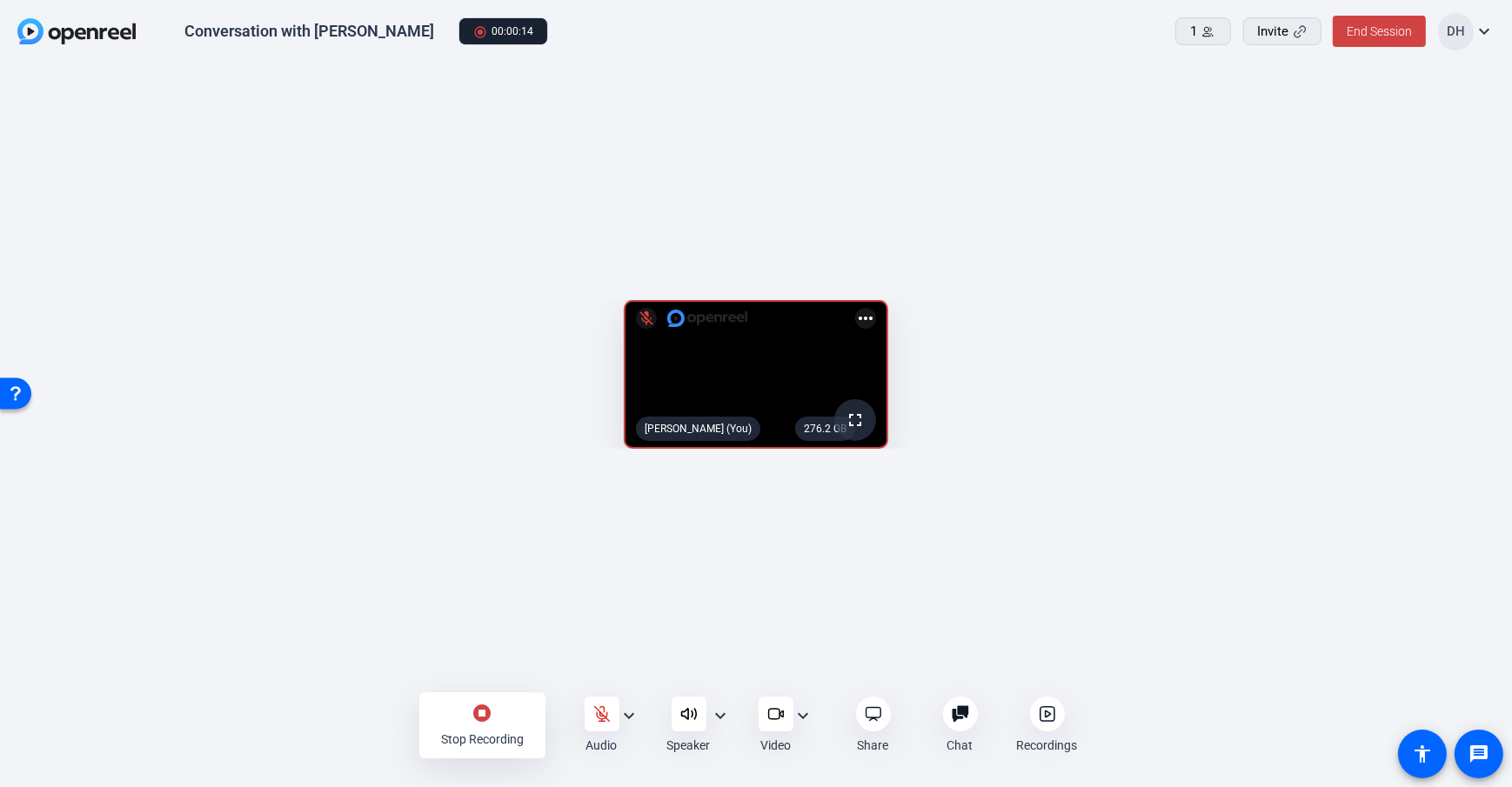 click on "276.2 GB  fullscreen mic_off  Daniel Heiberger (You)  more_horiz" 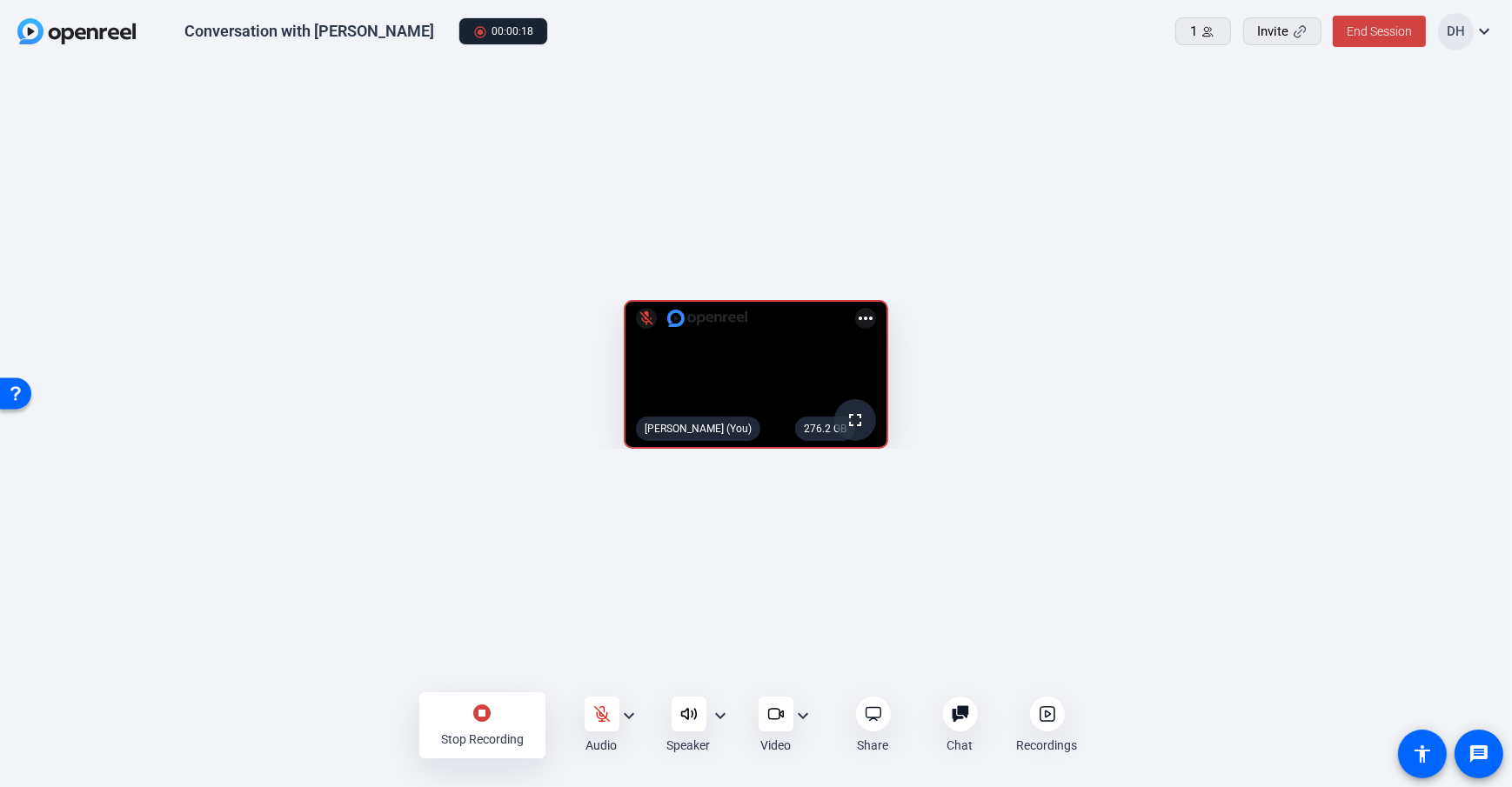 click on "stop_circle" 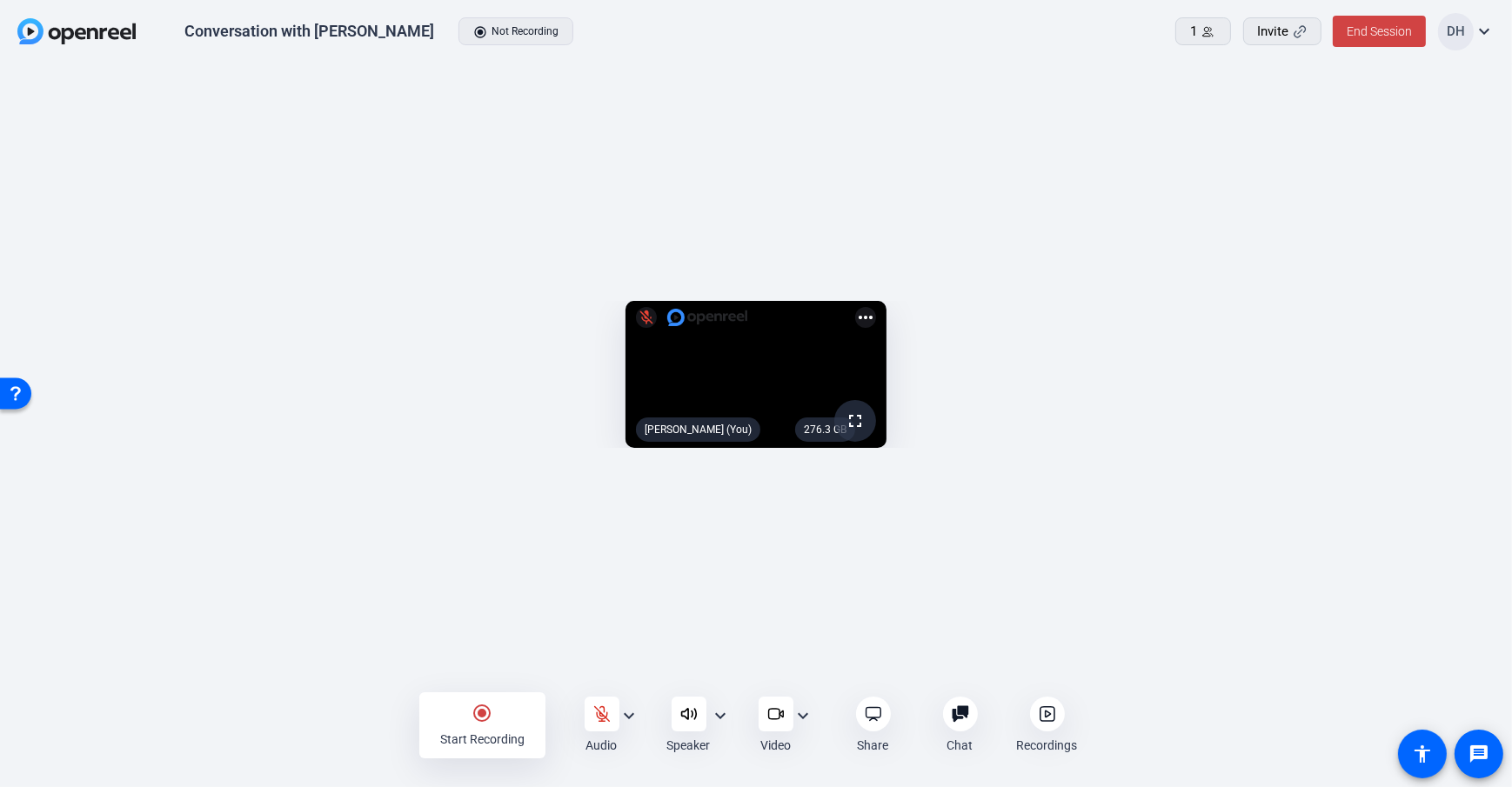 click on "276.3 GB  fullscreen mic_off  Daniel Heiberger (You)  more_horiz" 